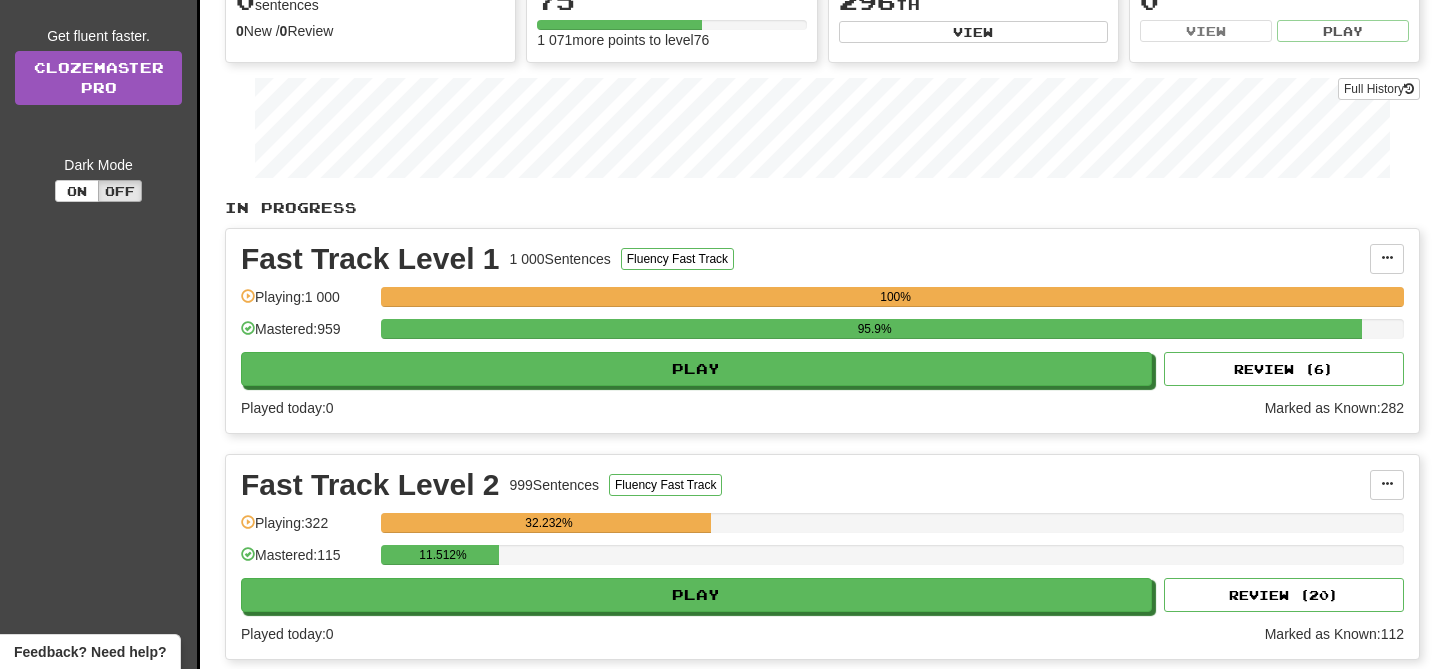 scroll, scrollTop: 297, scrollLeft: 0, axis: vertical 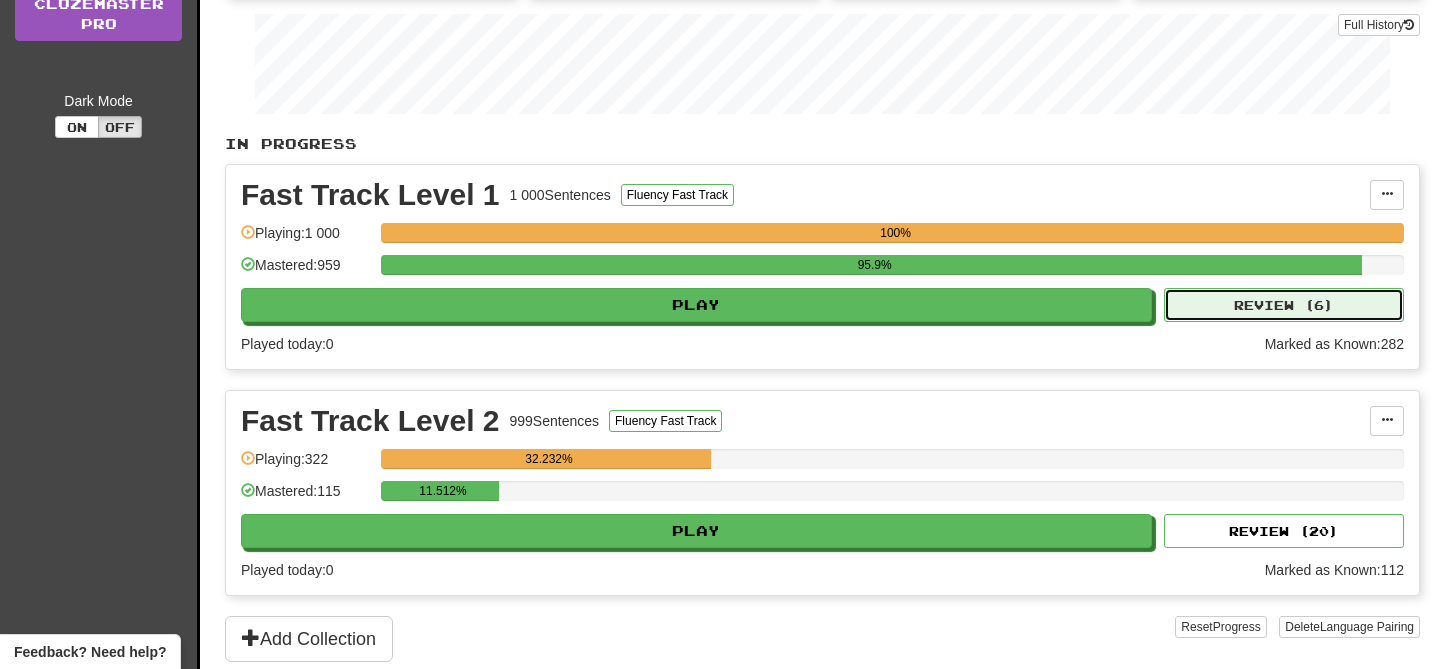 click on "Review ( 6 )" at bounding box center (1284, 305) 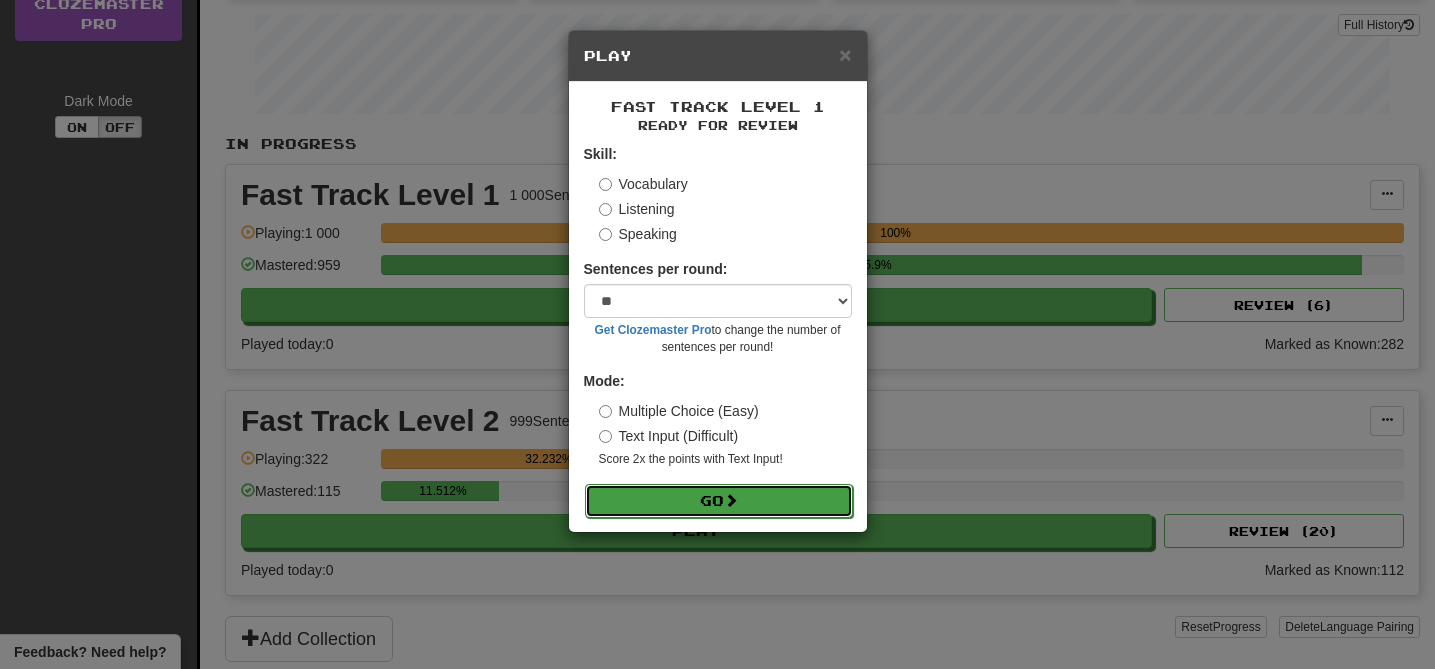 click on "Go" at bounding box center [719, 501] 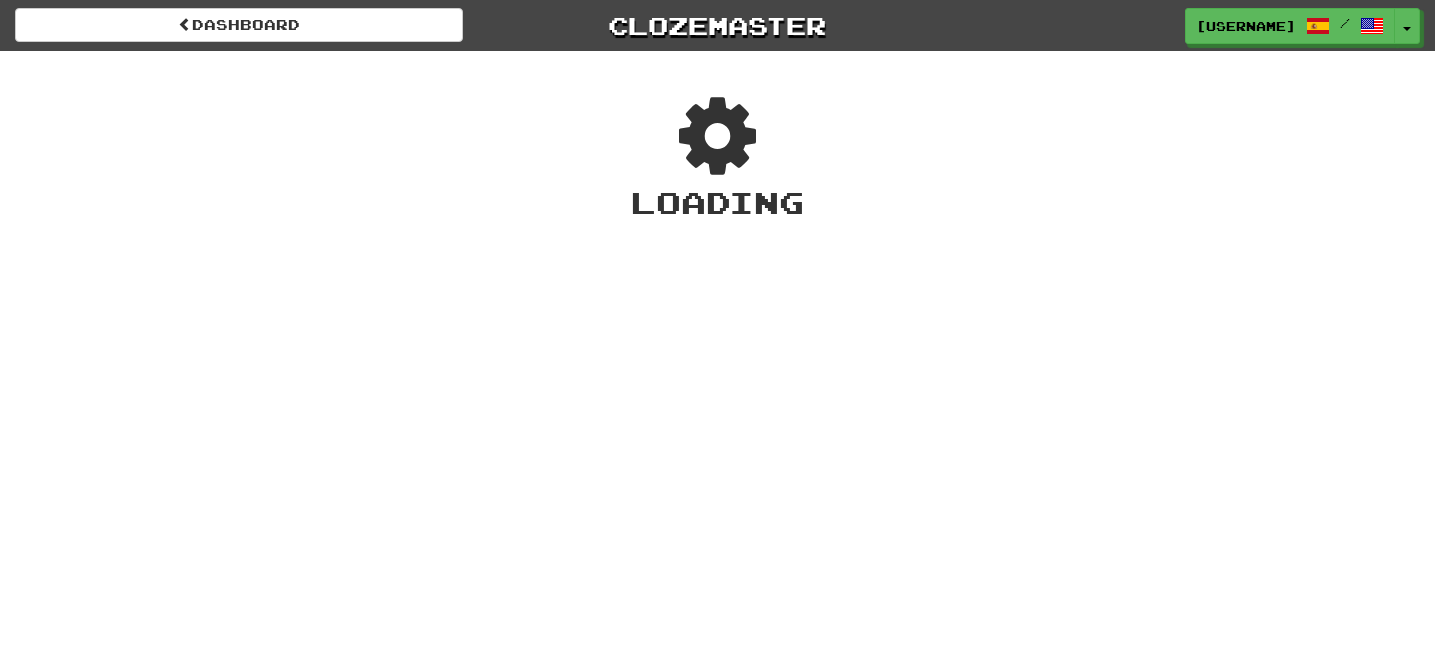 scroll, scrollTop: 0, scrollLeft: 0, axis: both 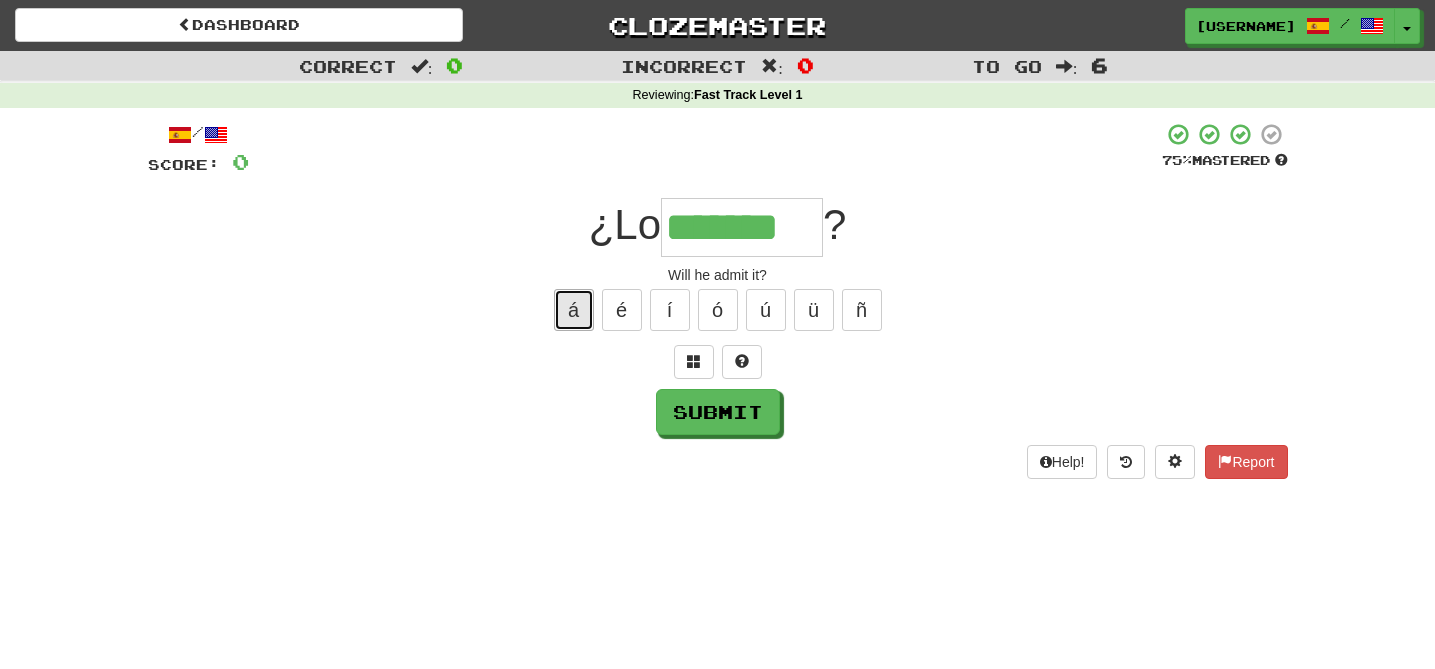 click on "á" at bounding box center (574, 310) 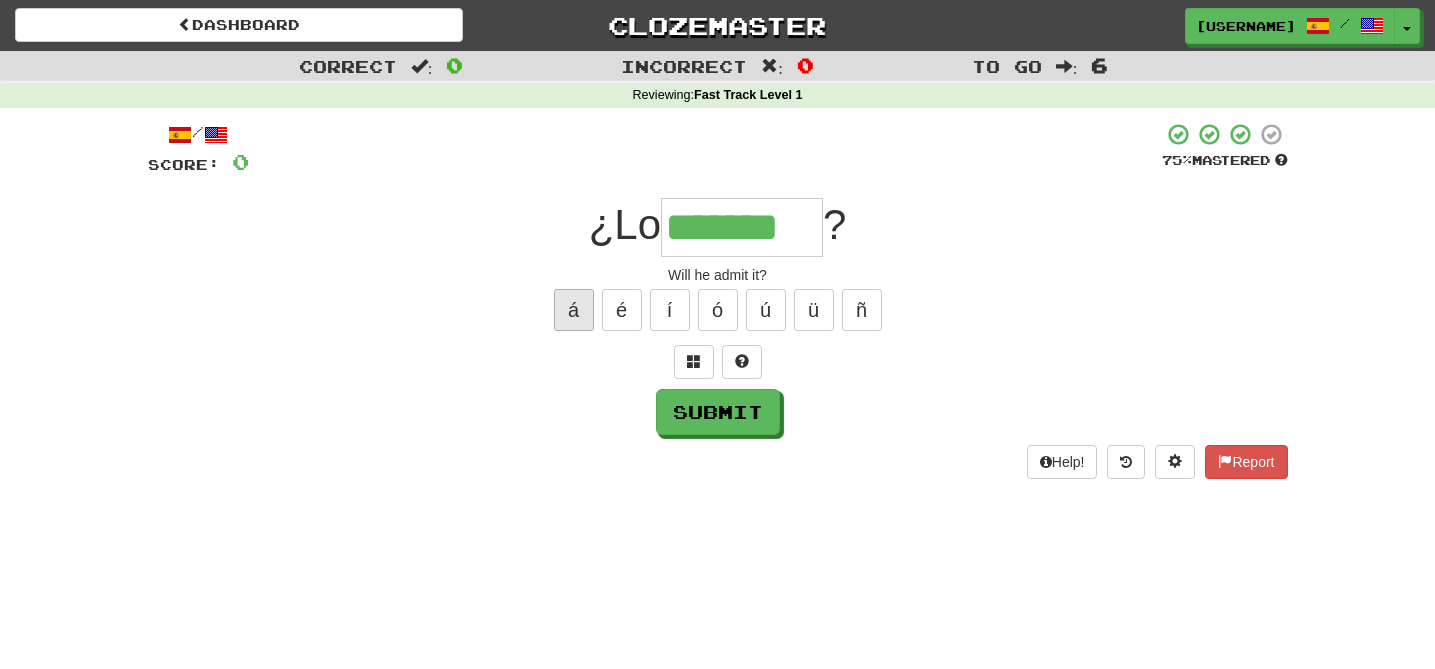 type on "********" 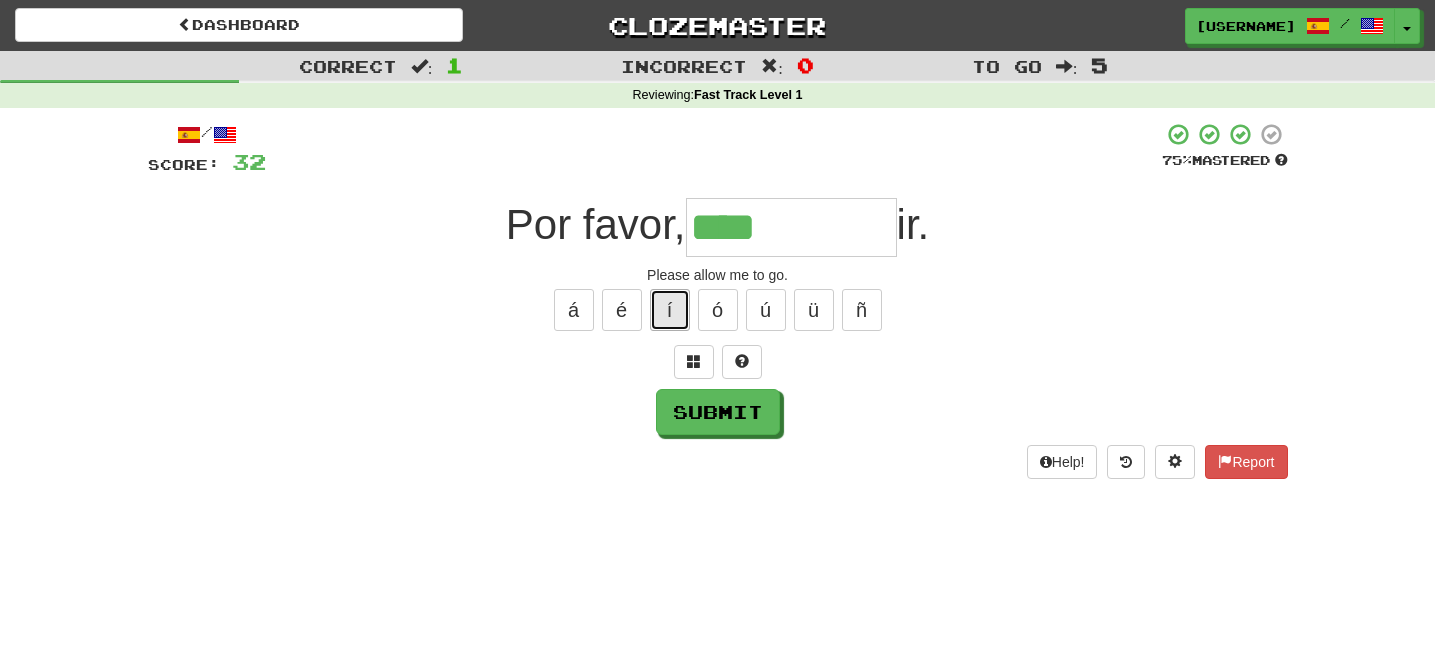 click on "í" at bounding box center [670, 310] 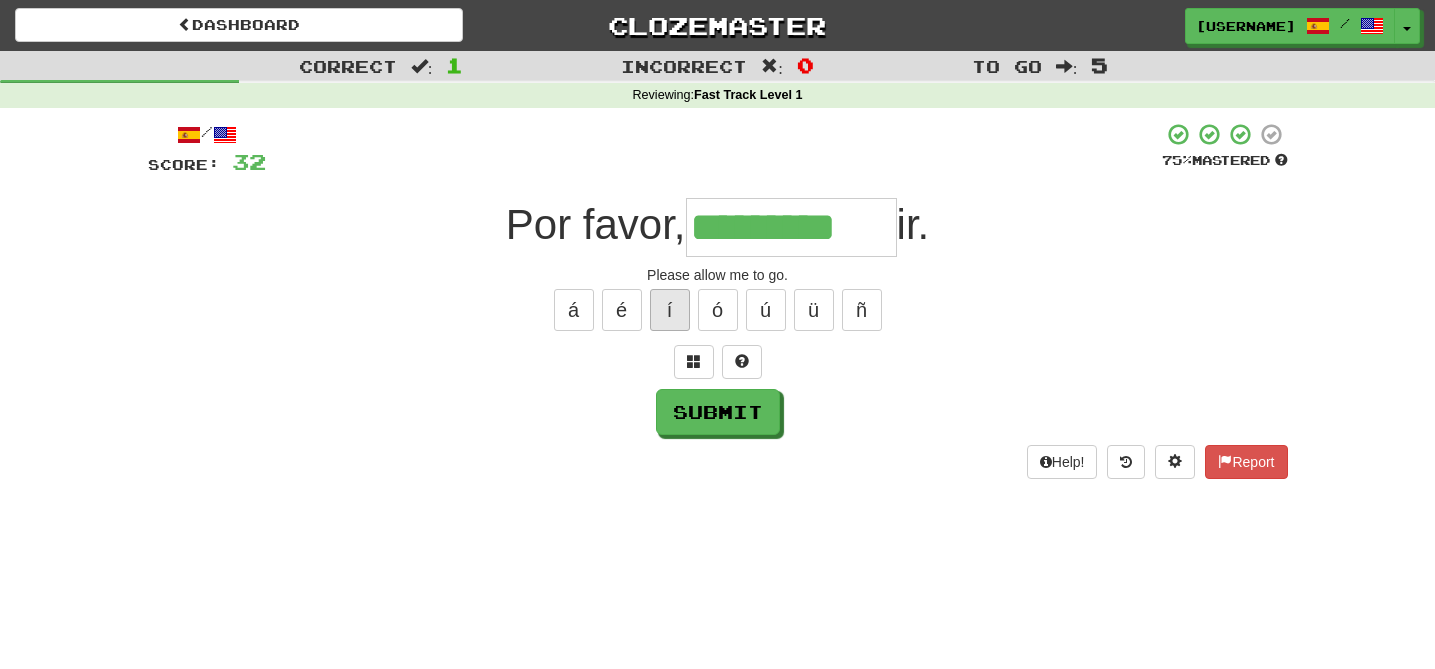 type on "*********" 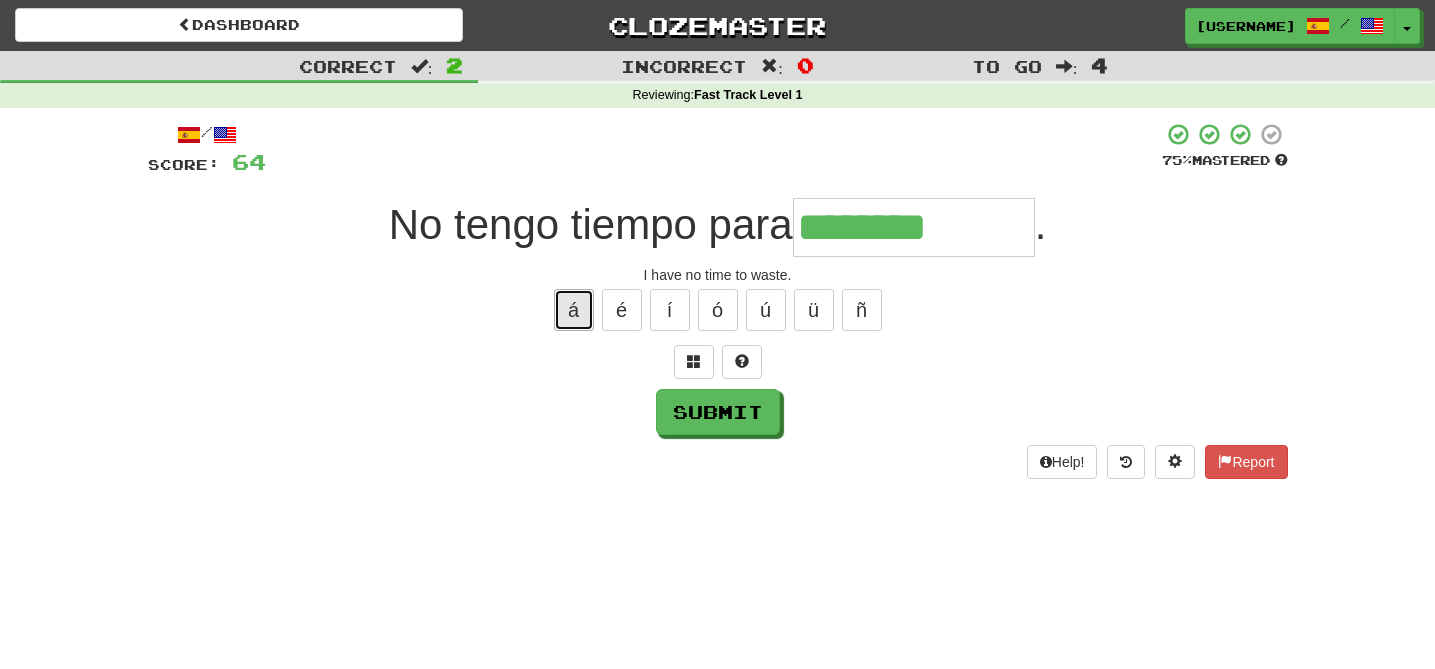 click on "á" at bounding box center (574, 310) 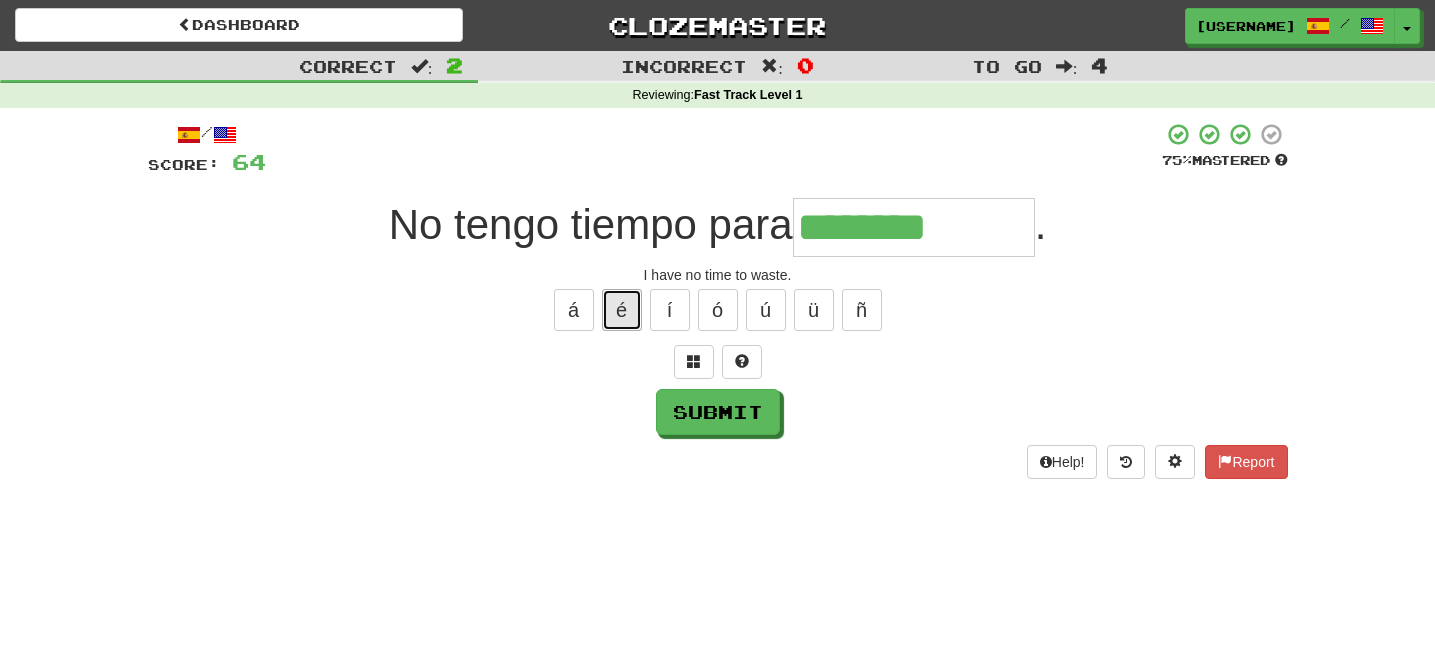 click on "é" at bounding box center (622, 310) 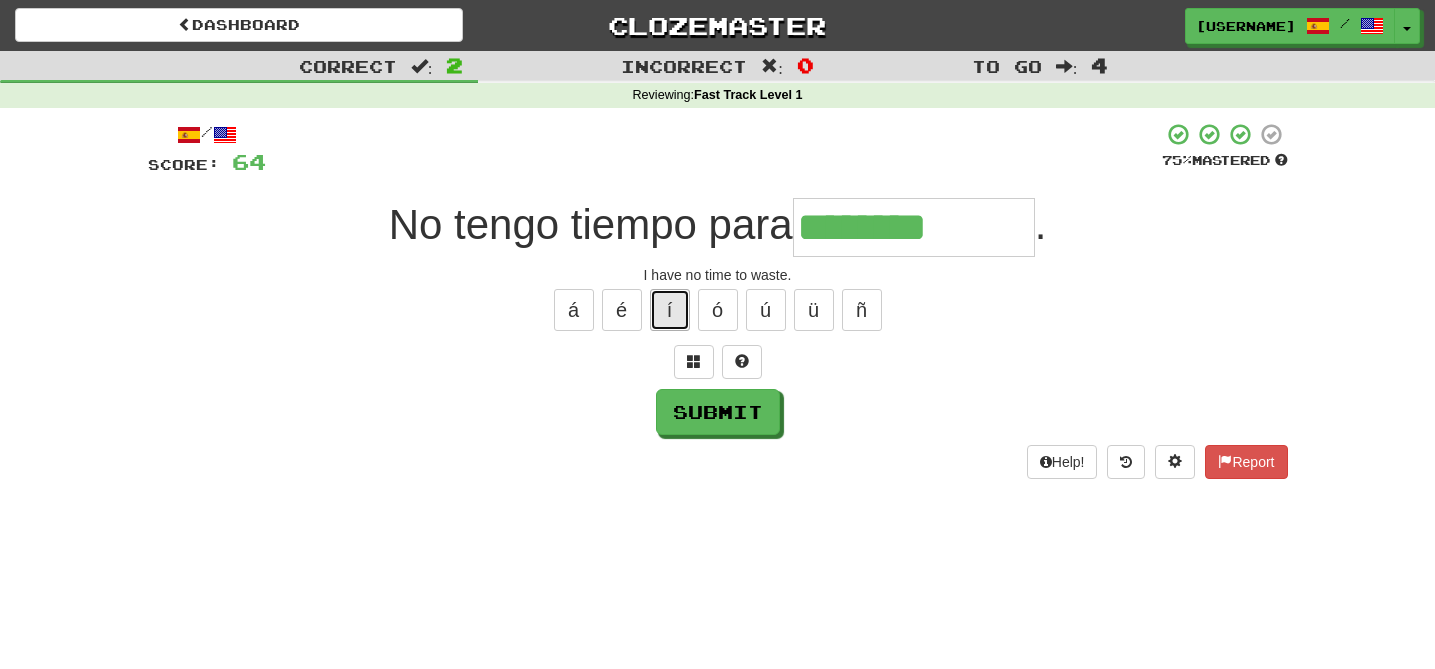 click on "í" at bounding box center [670, 310] 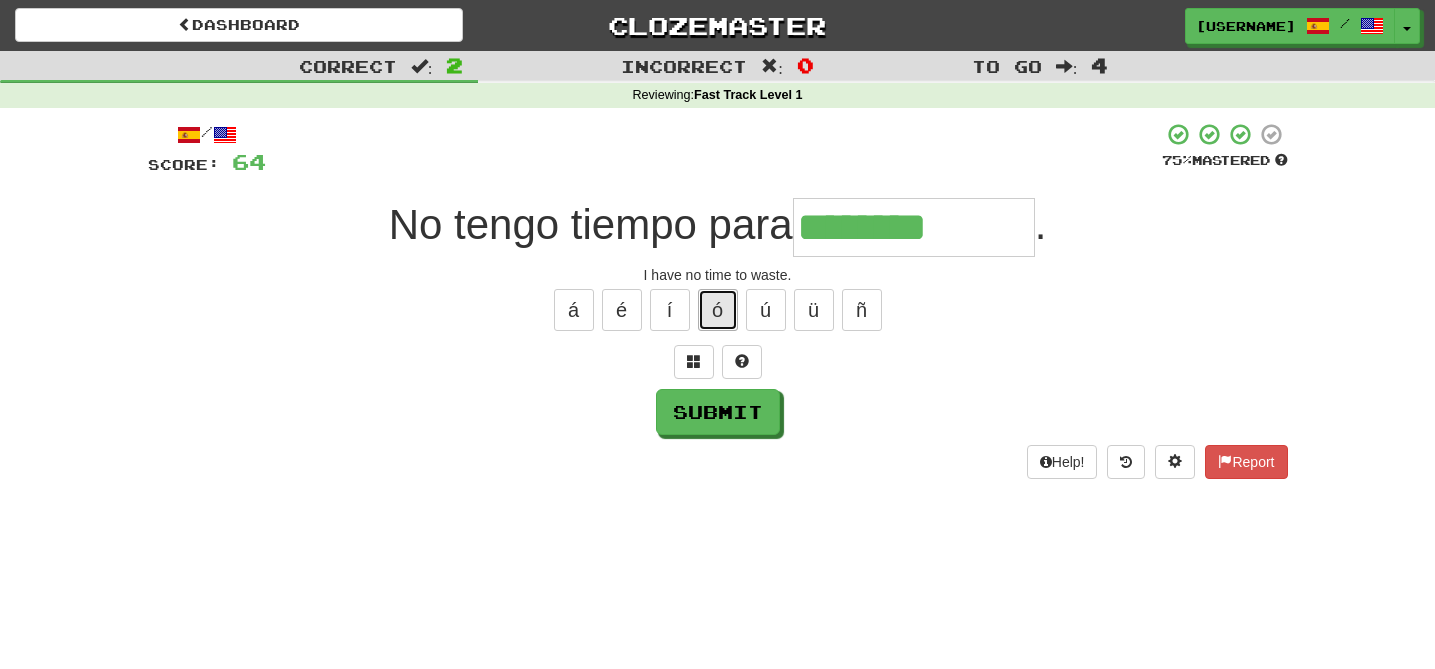 click on "ó" at bounding box center [718, 310] 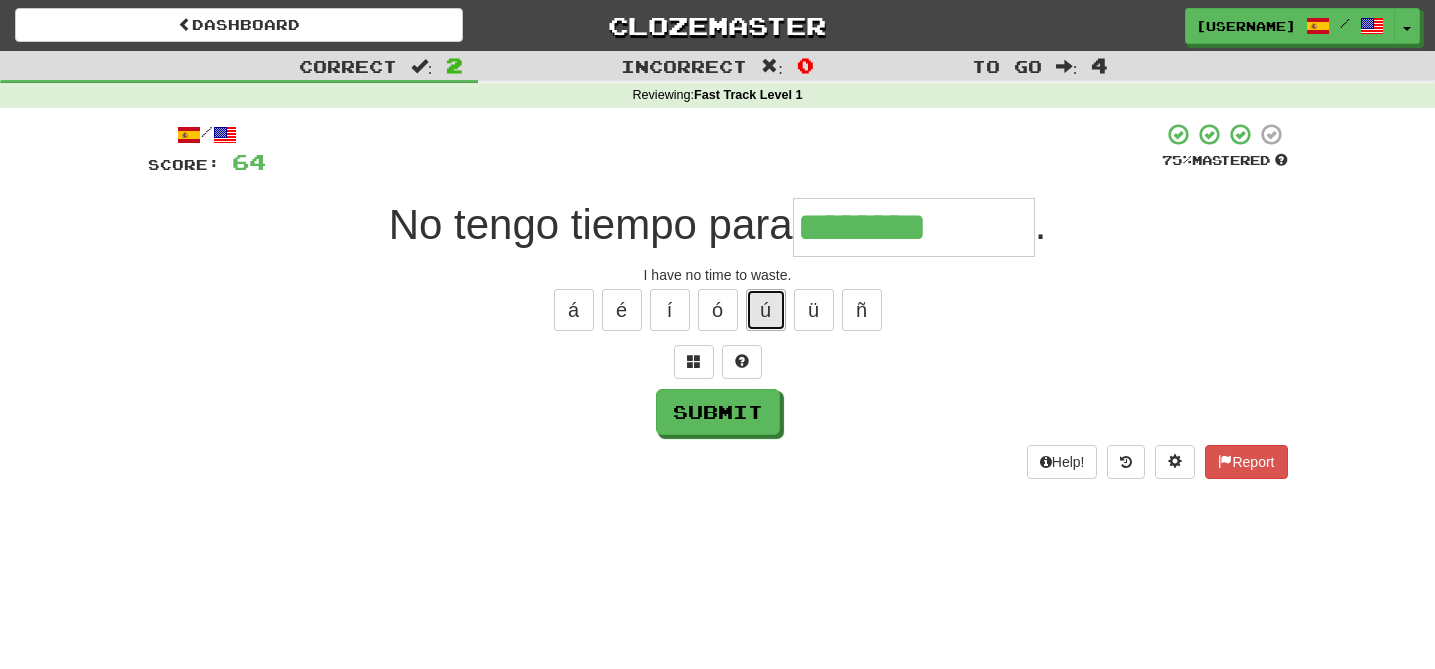 click on "ú" at bounding box center (766, 310) 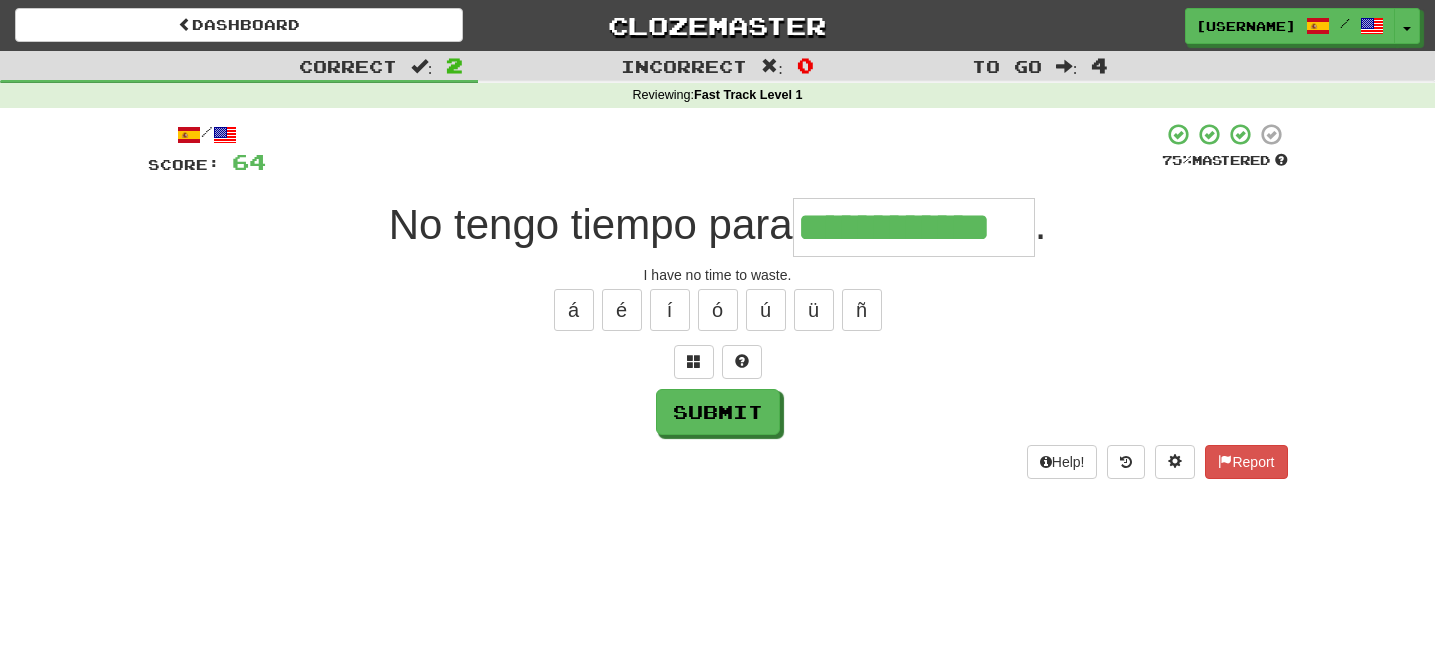 type on "**********" 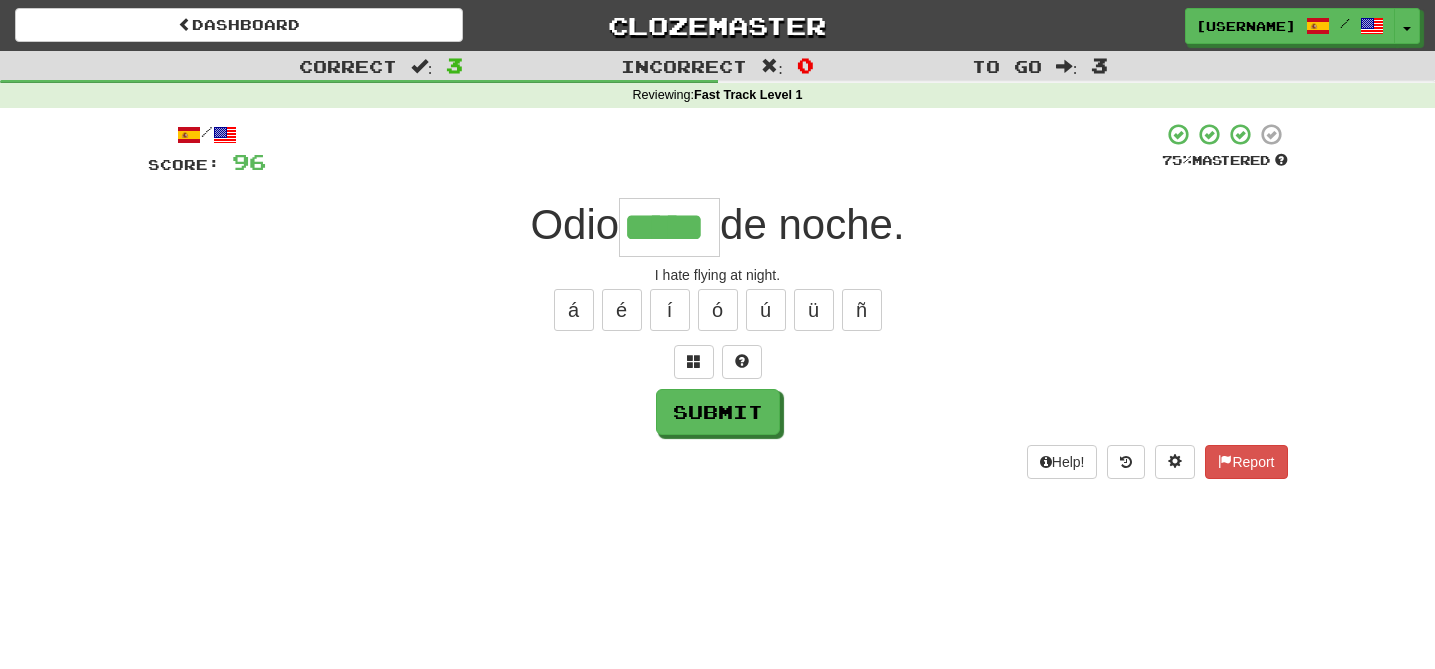 type on "*****" 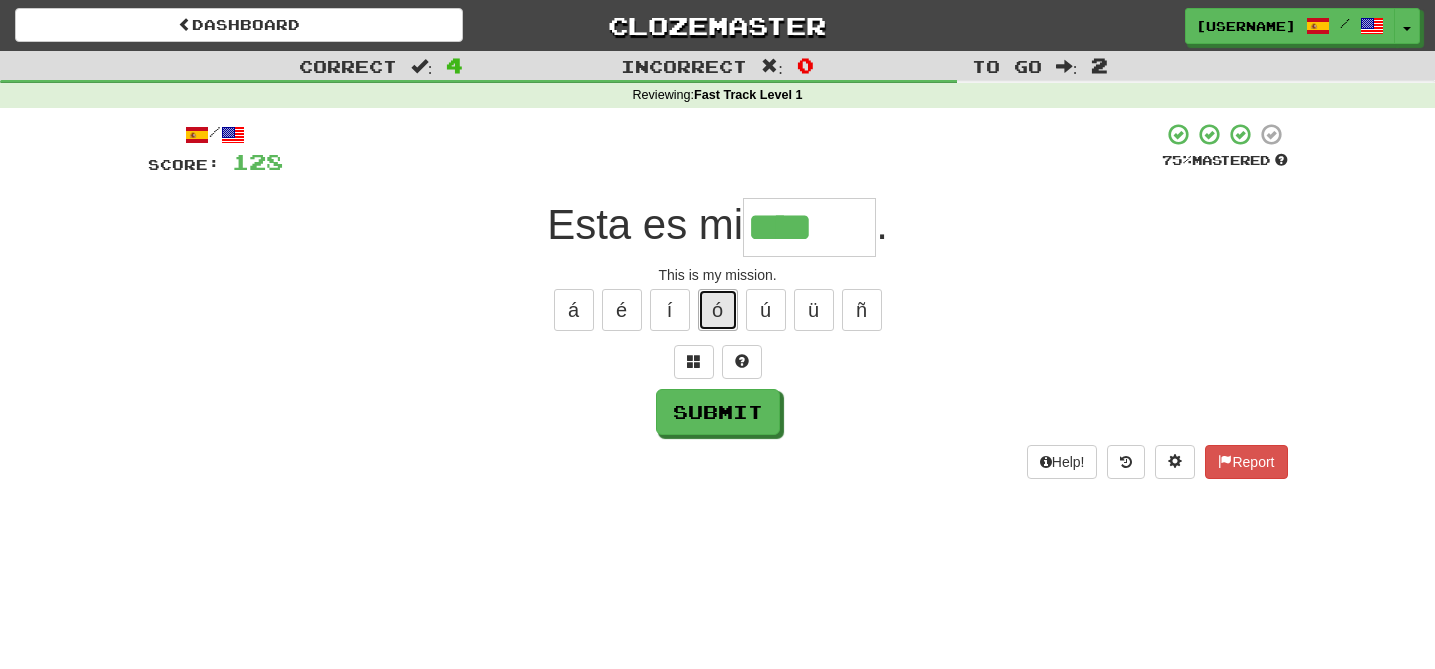 click on "ó" at bounding box center [718, 310] 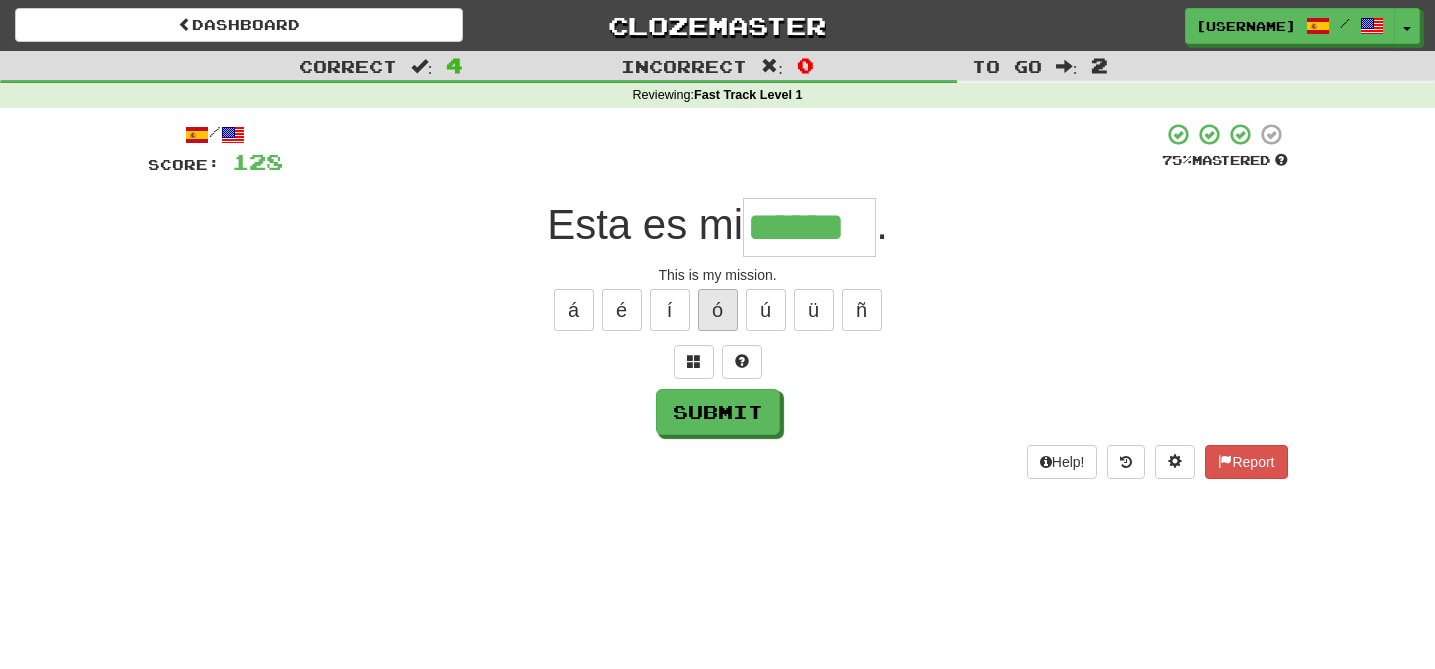 type on "******" 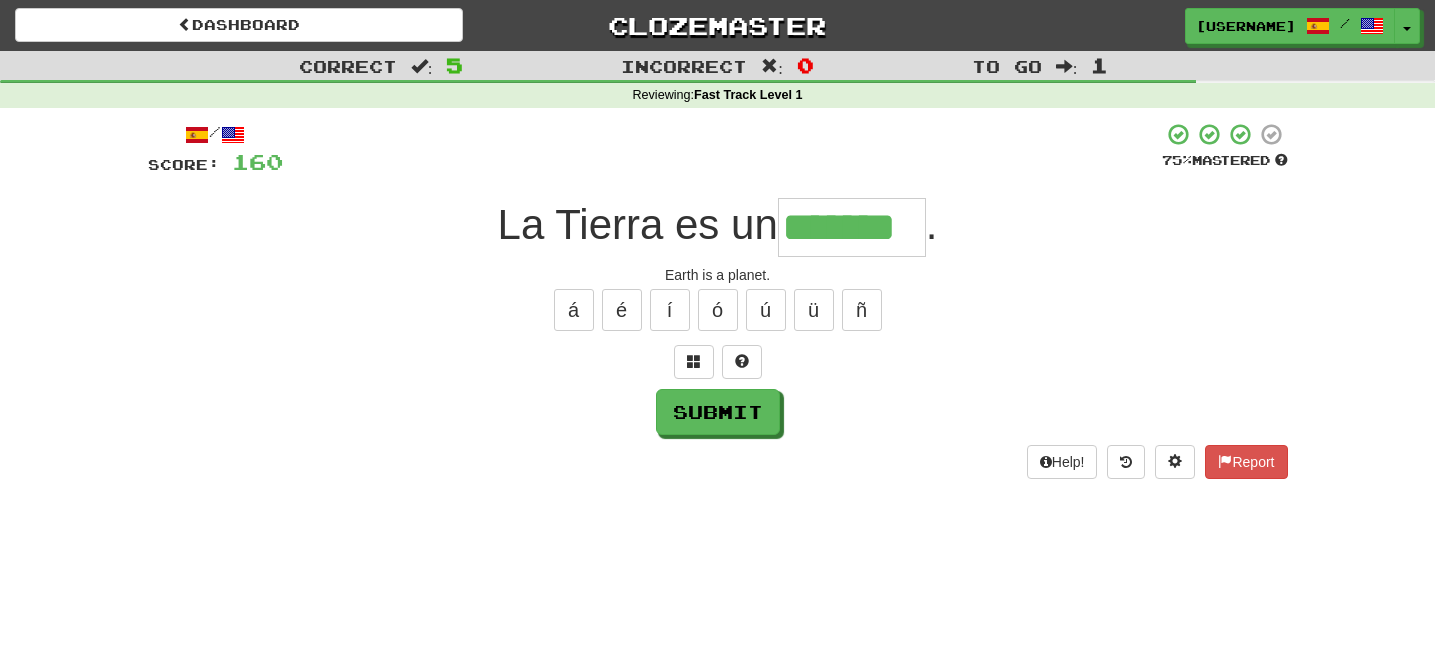 type on "*******" 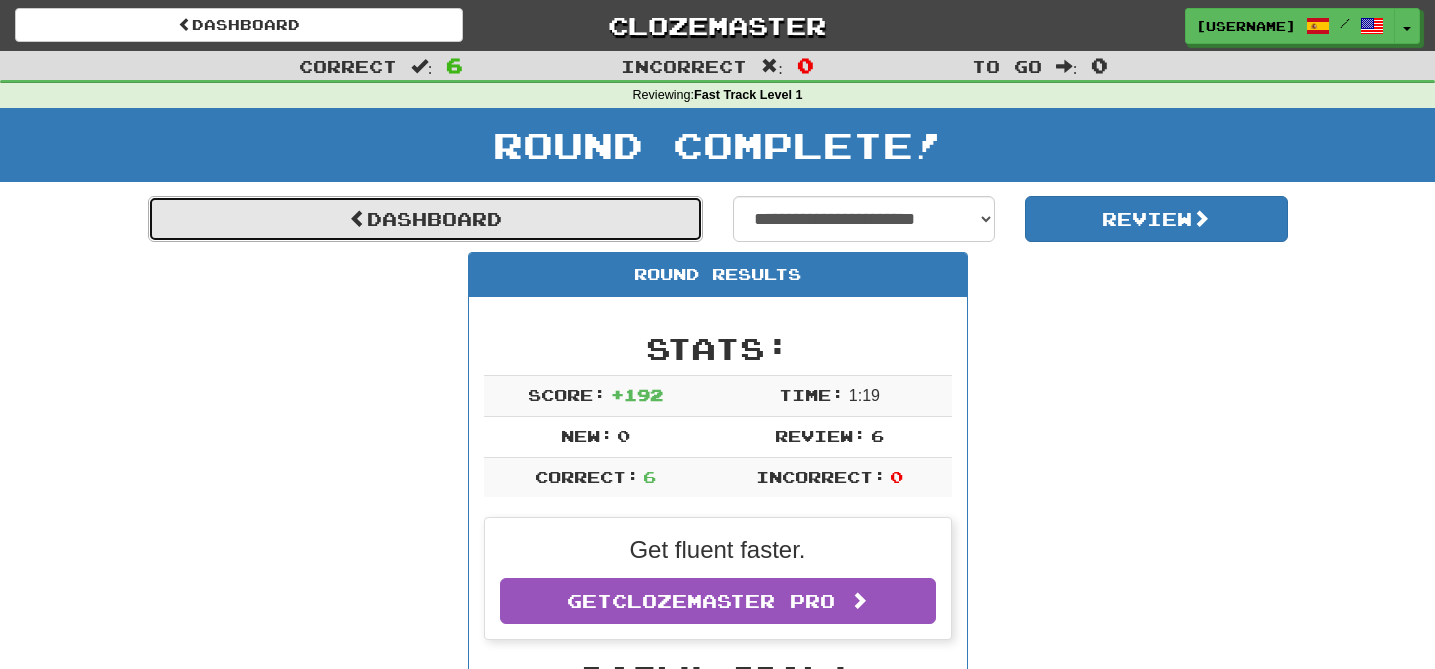 click on "Dashboard" at bounding box center (425, 219) 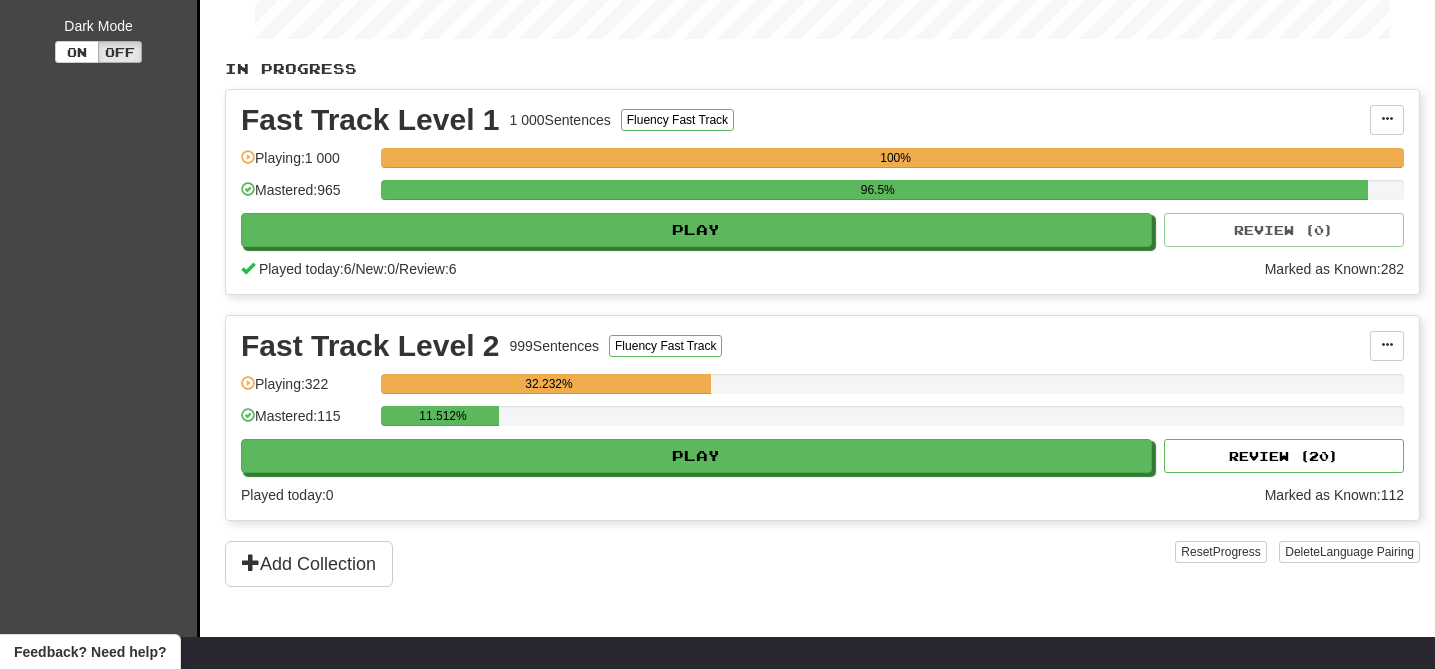 scroll, scrollTop: 376, scrollLeft: 0, axis: vertical 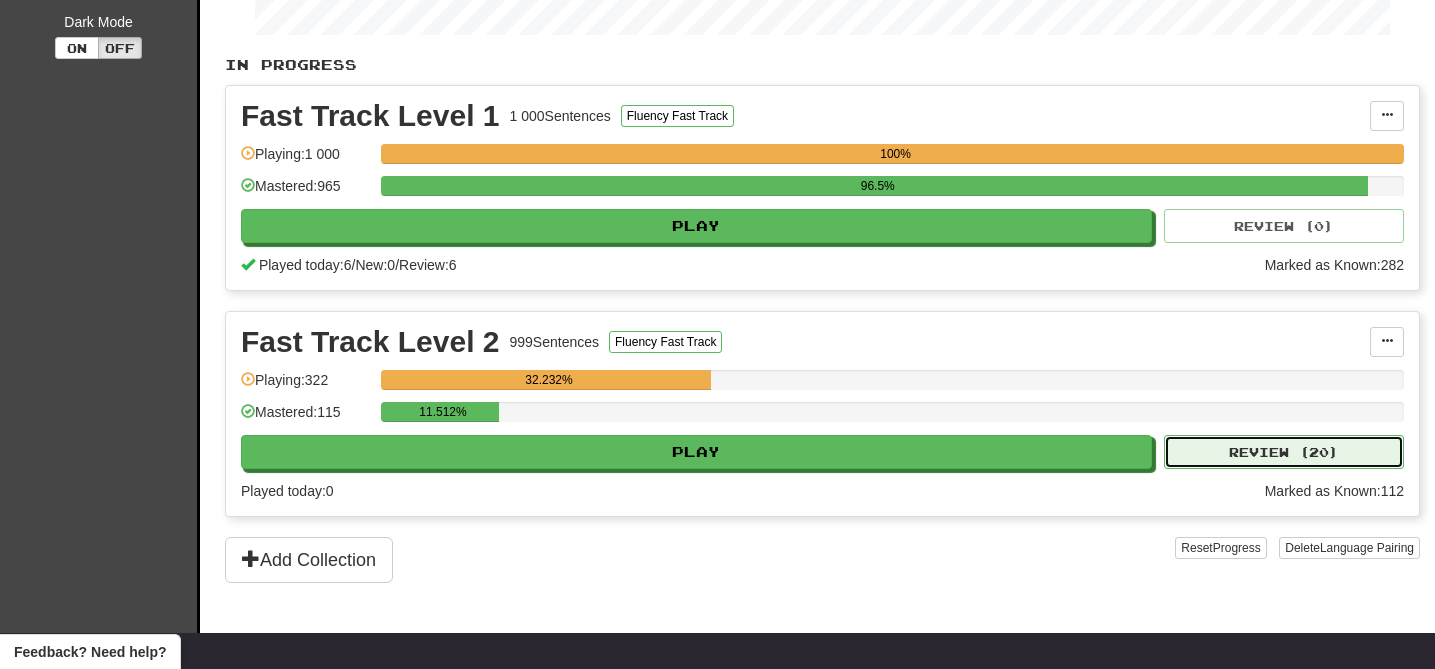 click on "Review ( 20 )" at bounding box center [1284, 452] 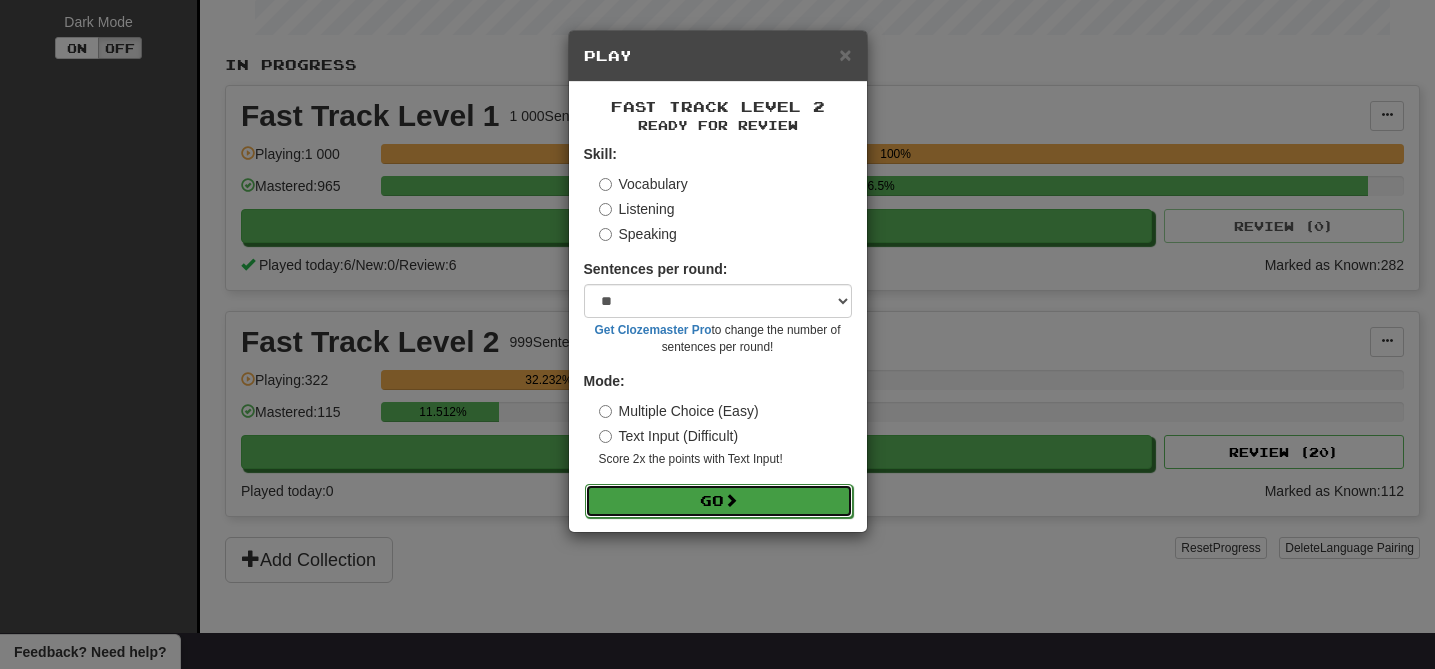 click at bounding box center [731, 500] 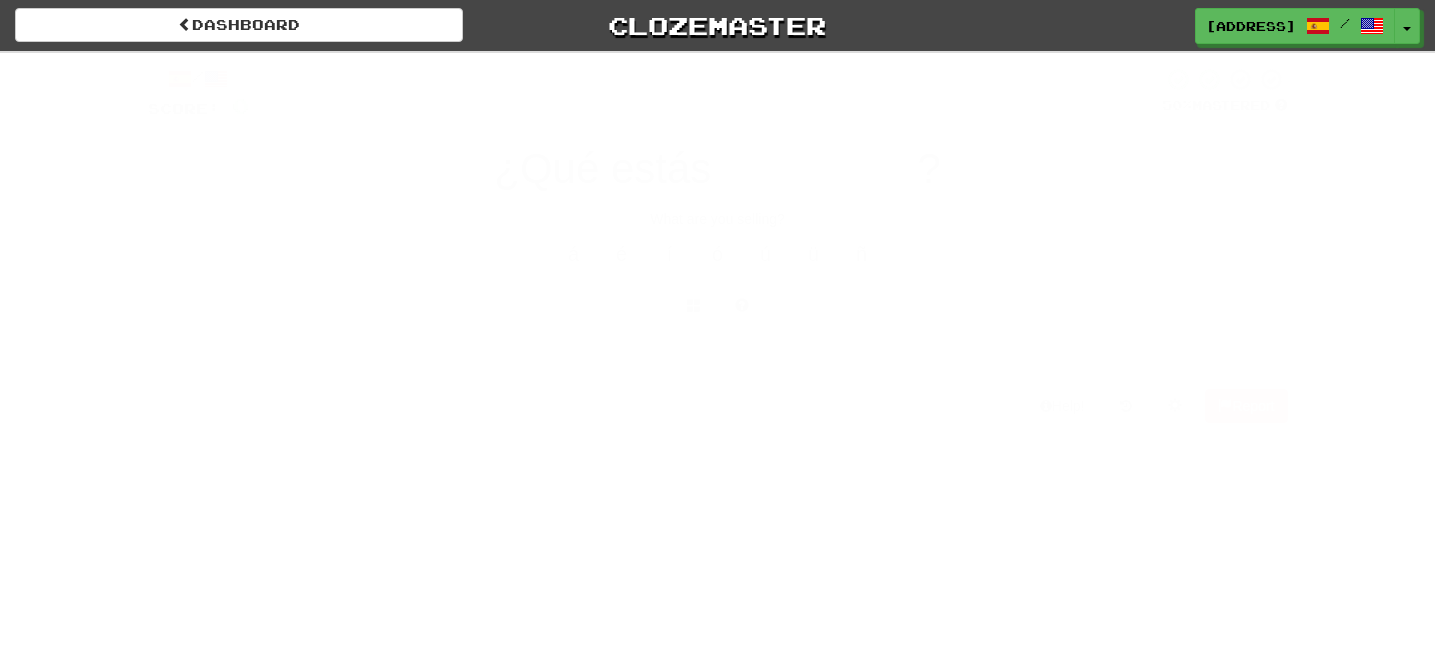 scroll, scrollTop: 0, scrollLeft: 0, axis: both 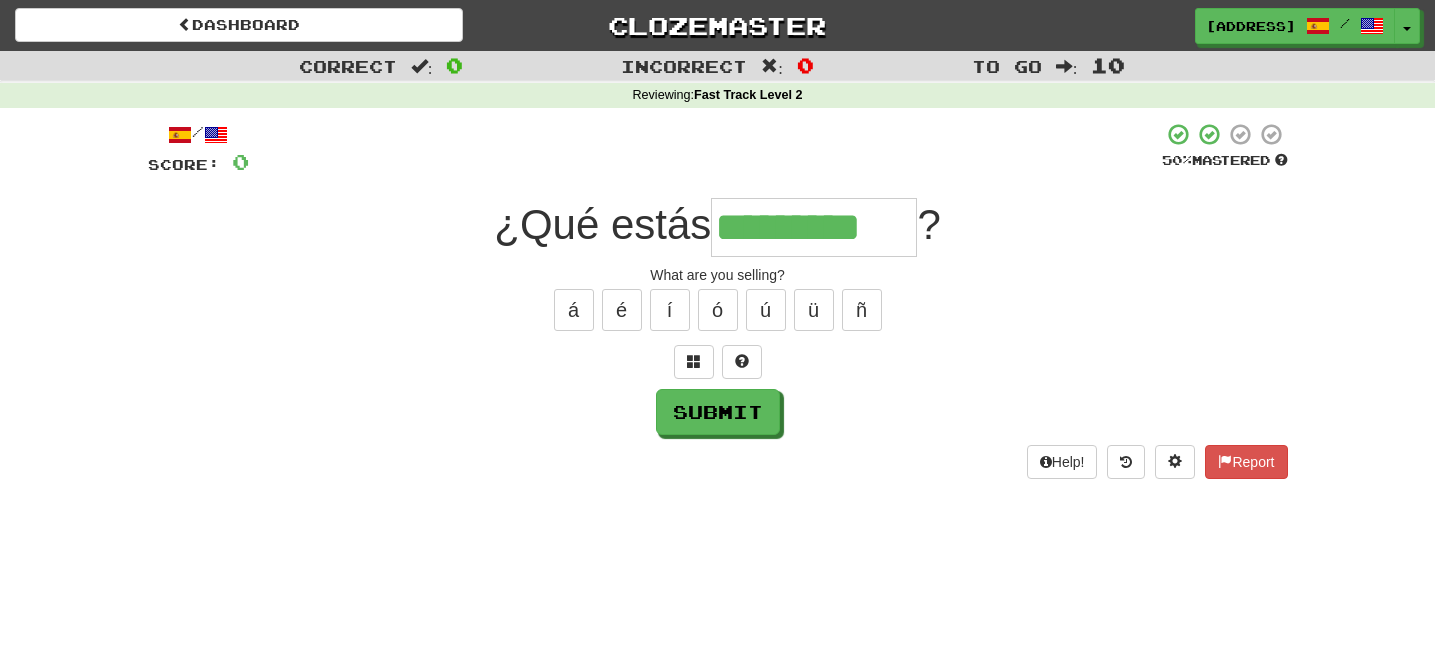 type on "*********" 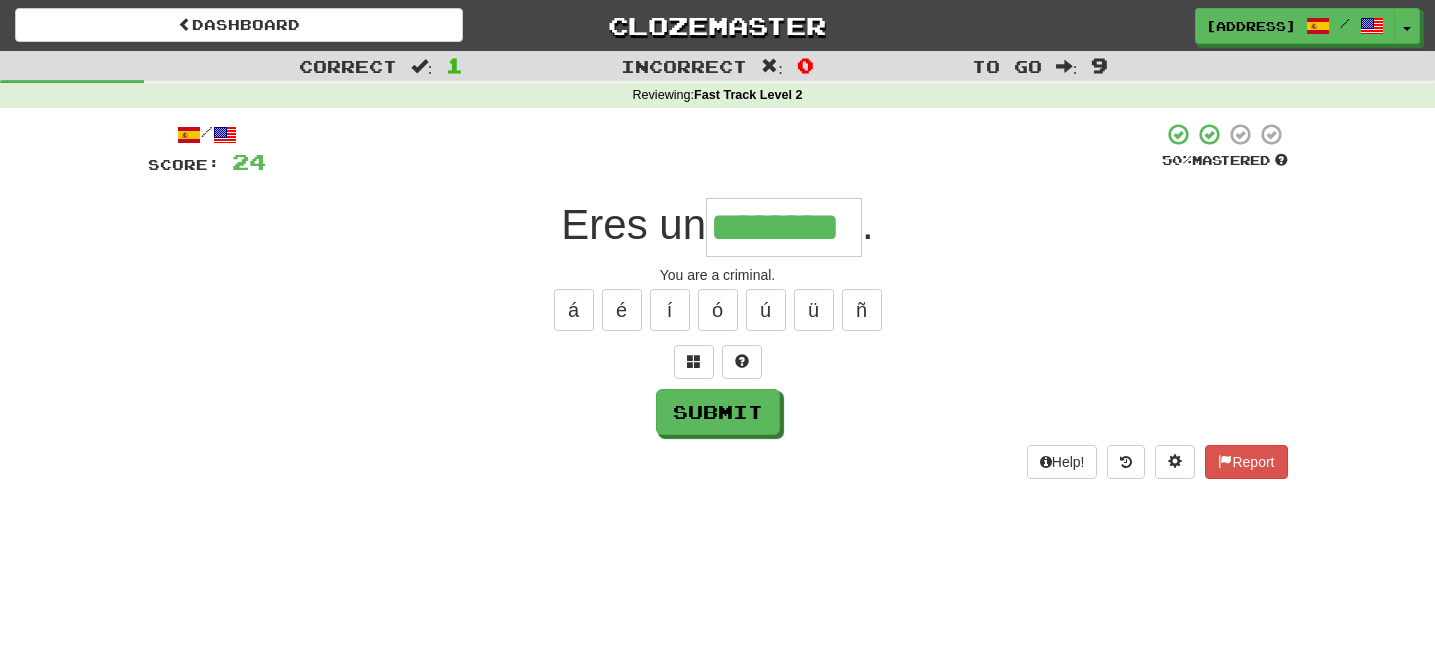 type on "********" 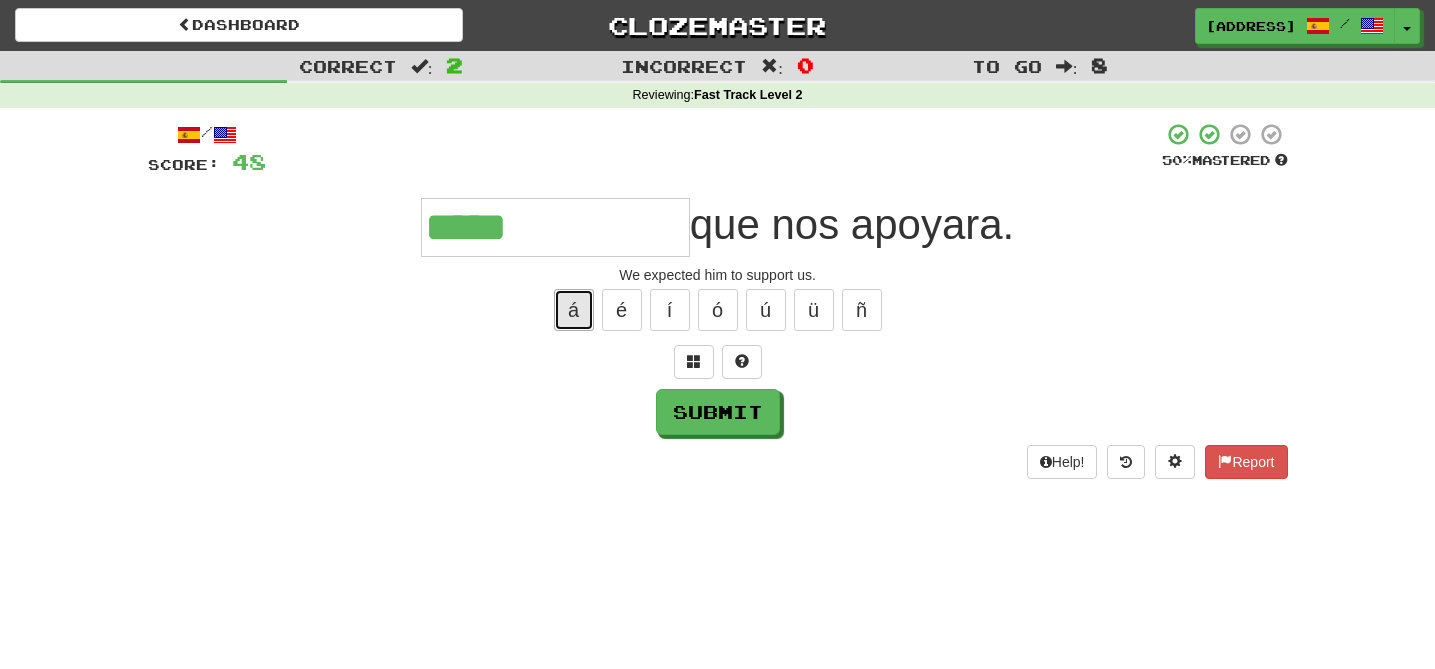 click on "á" at bounding box center [574, 310] 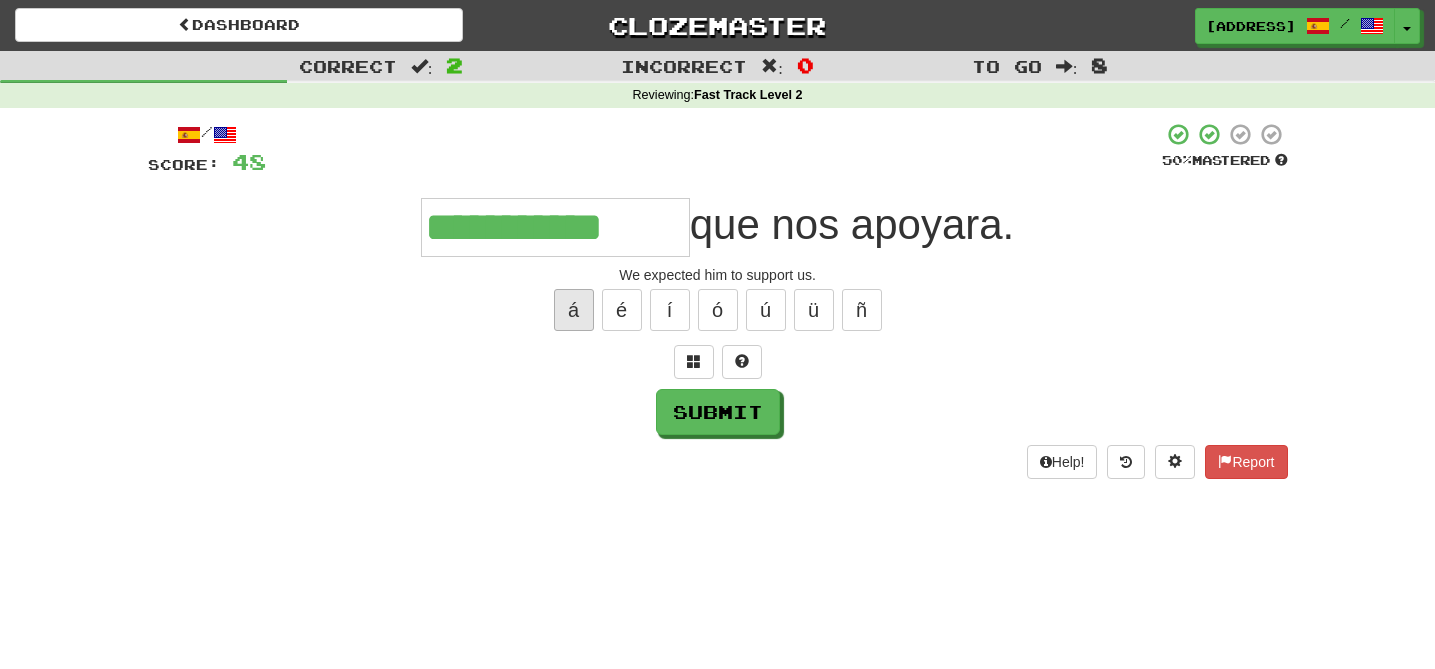 type on "**********" 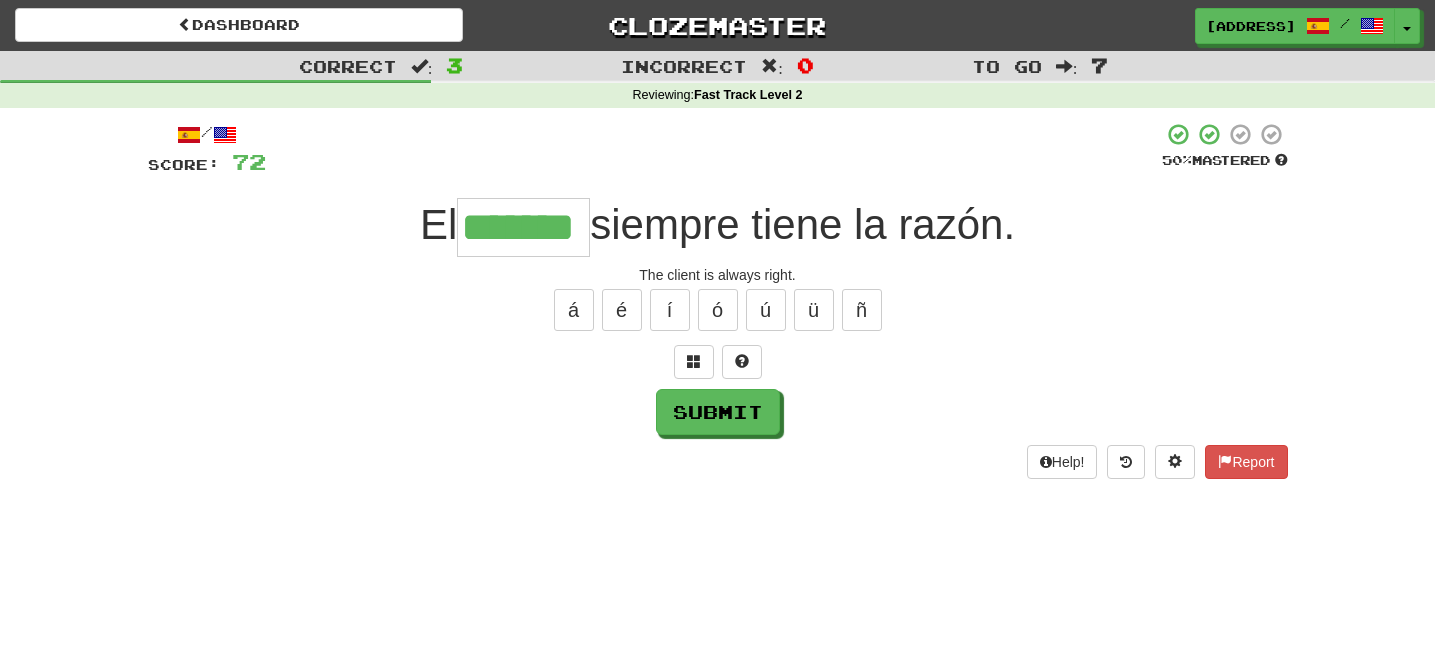 type on "*******" 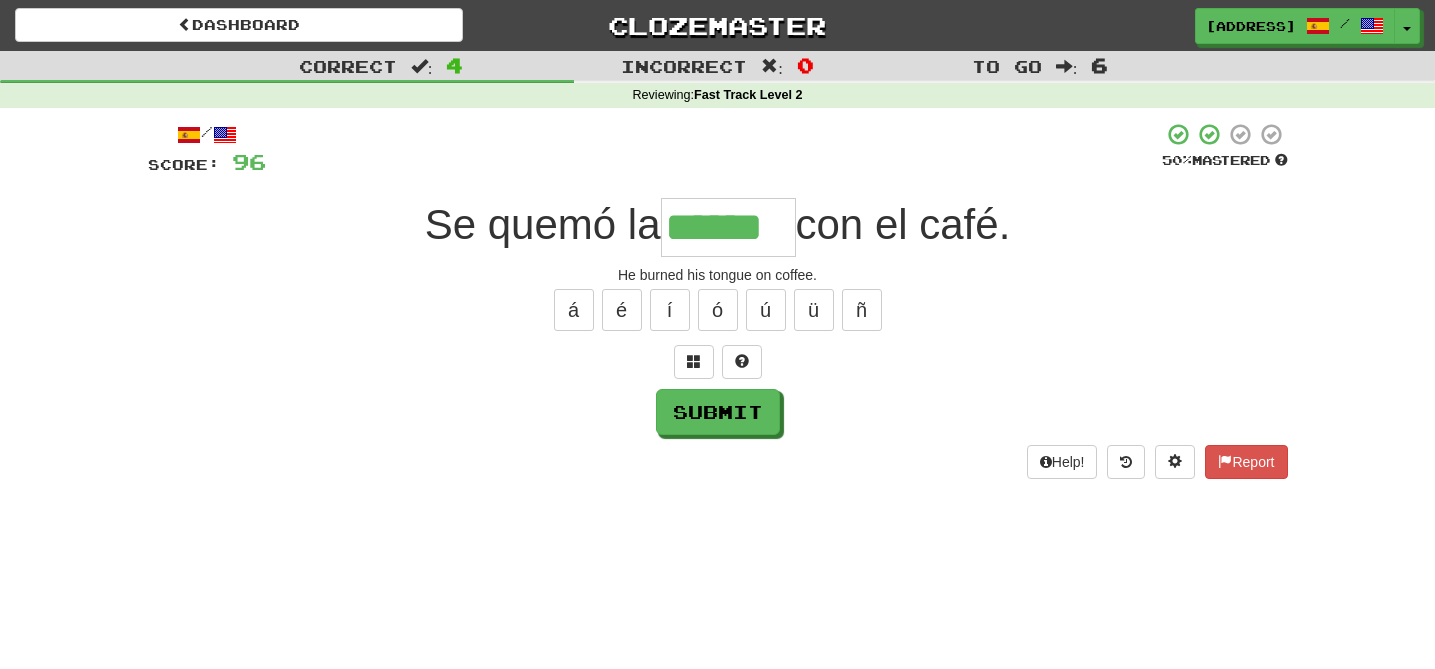 type on "******" 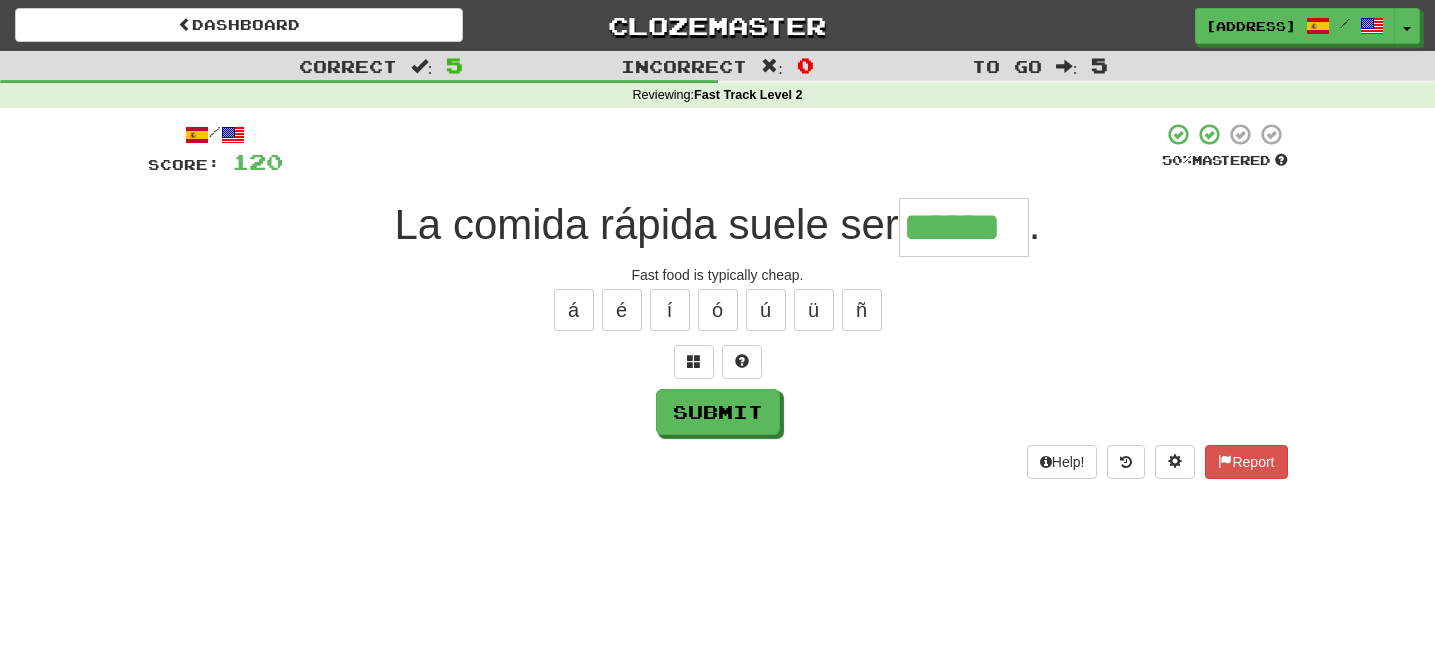 type on "******" 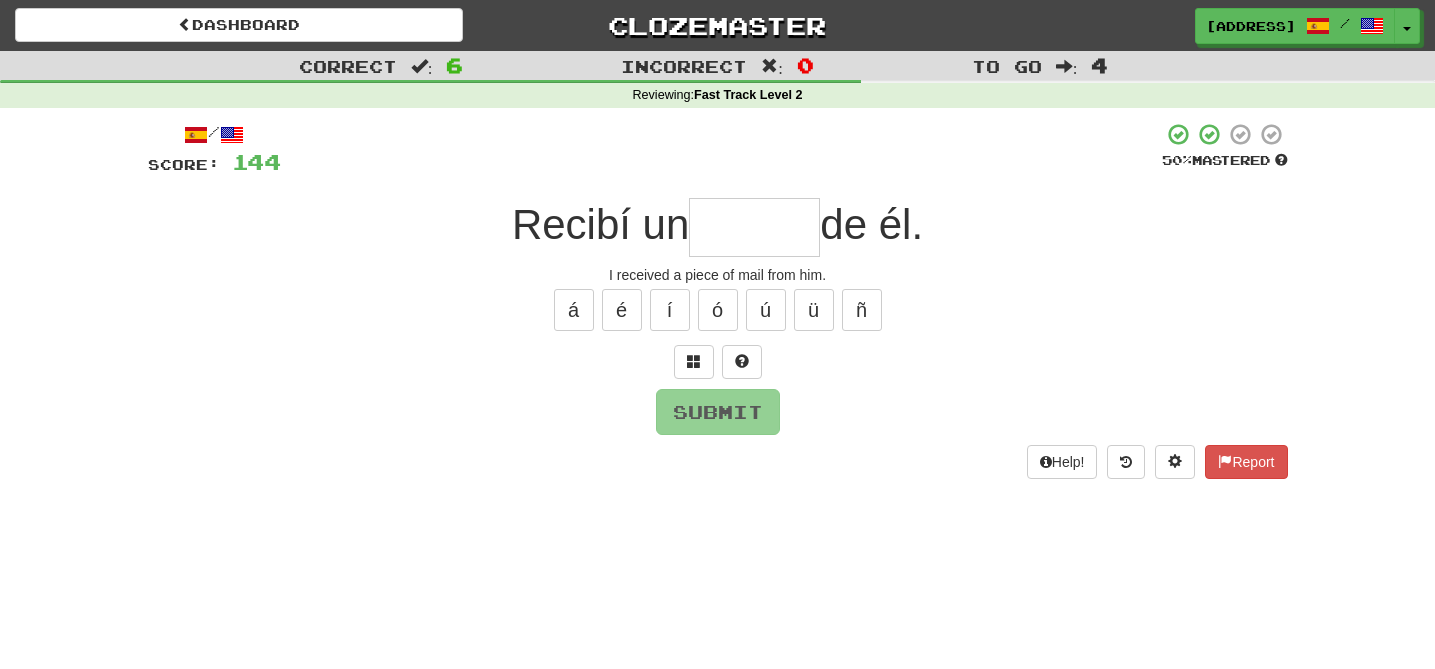 type on "*" 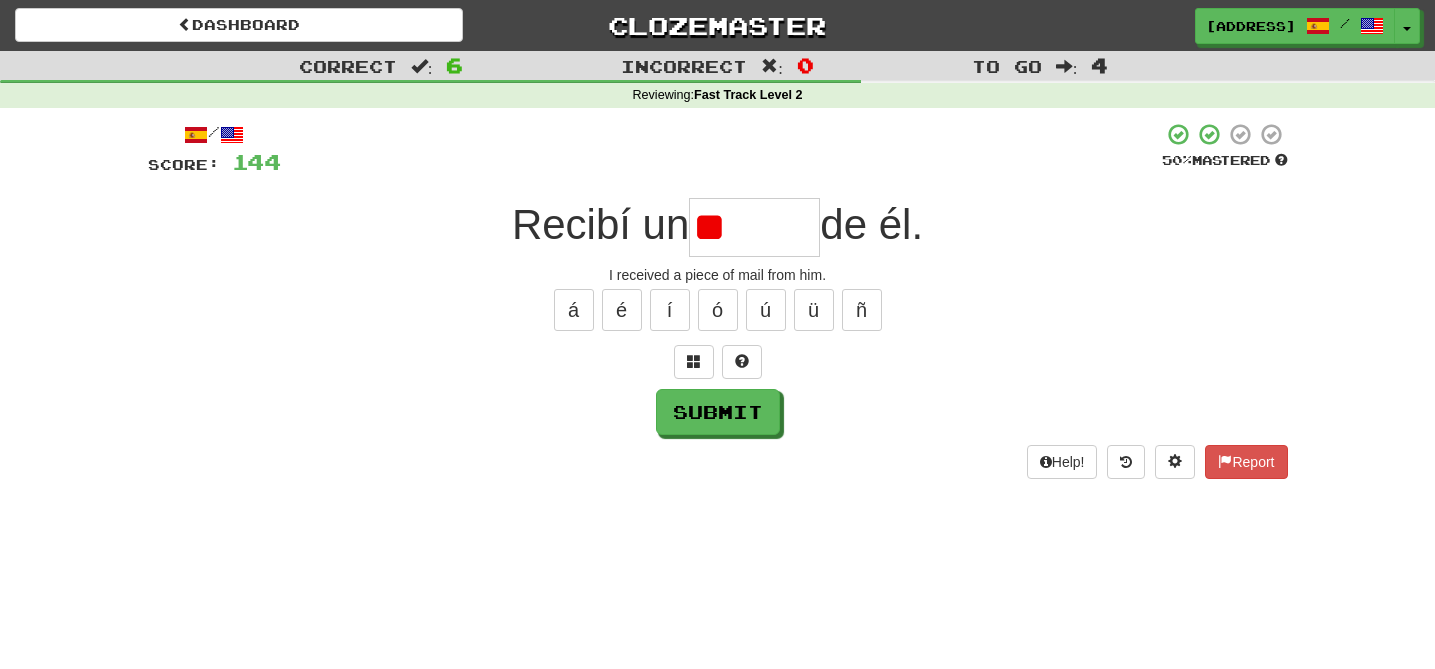 type on "*" 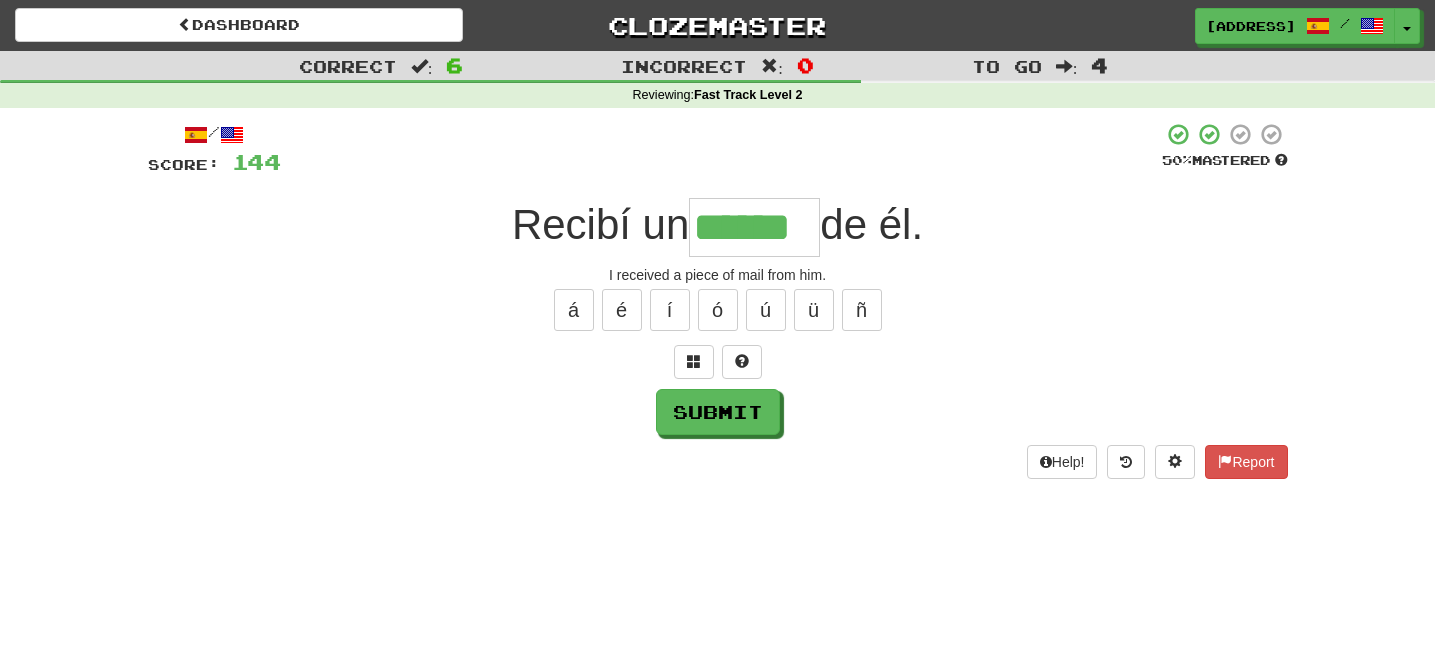 type on "******" 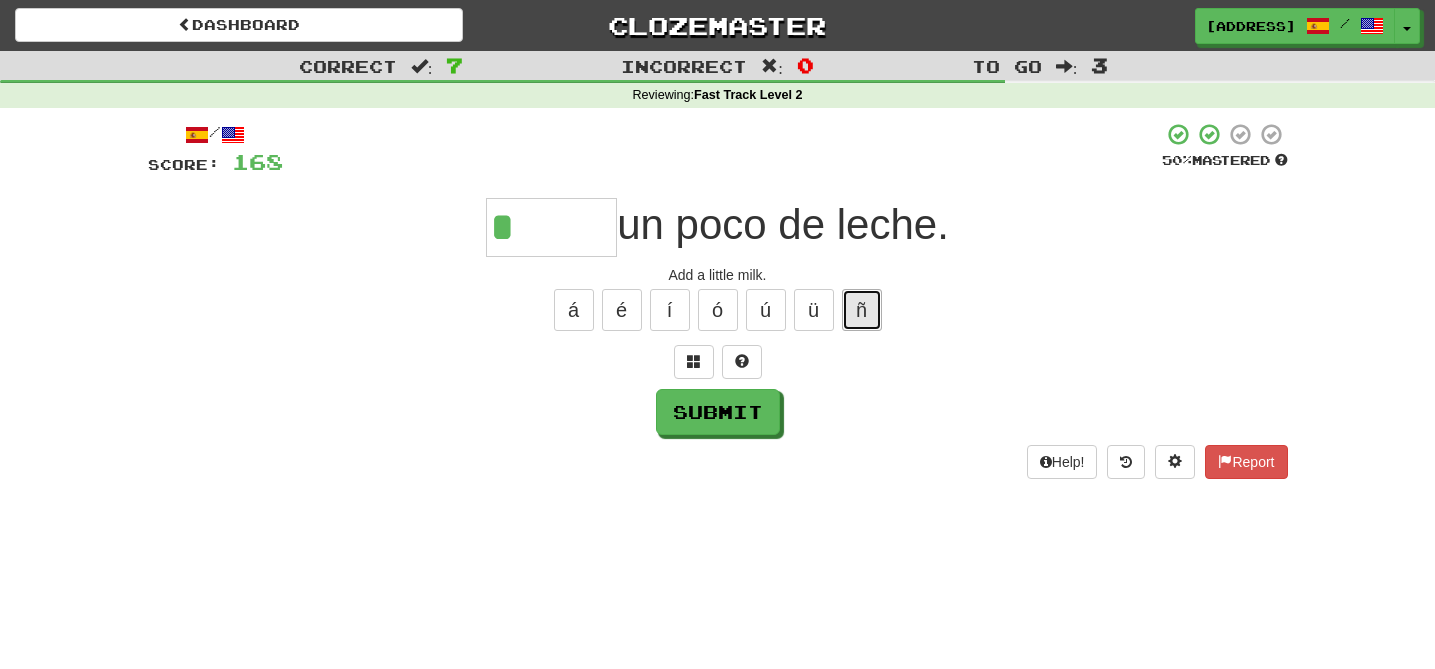 click on "ñ" at bounding box center [862, 310] 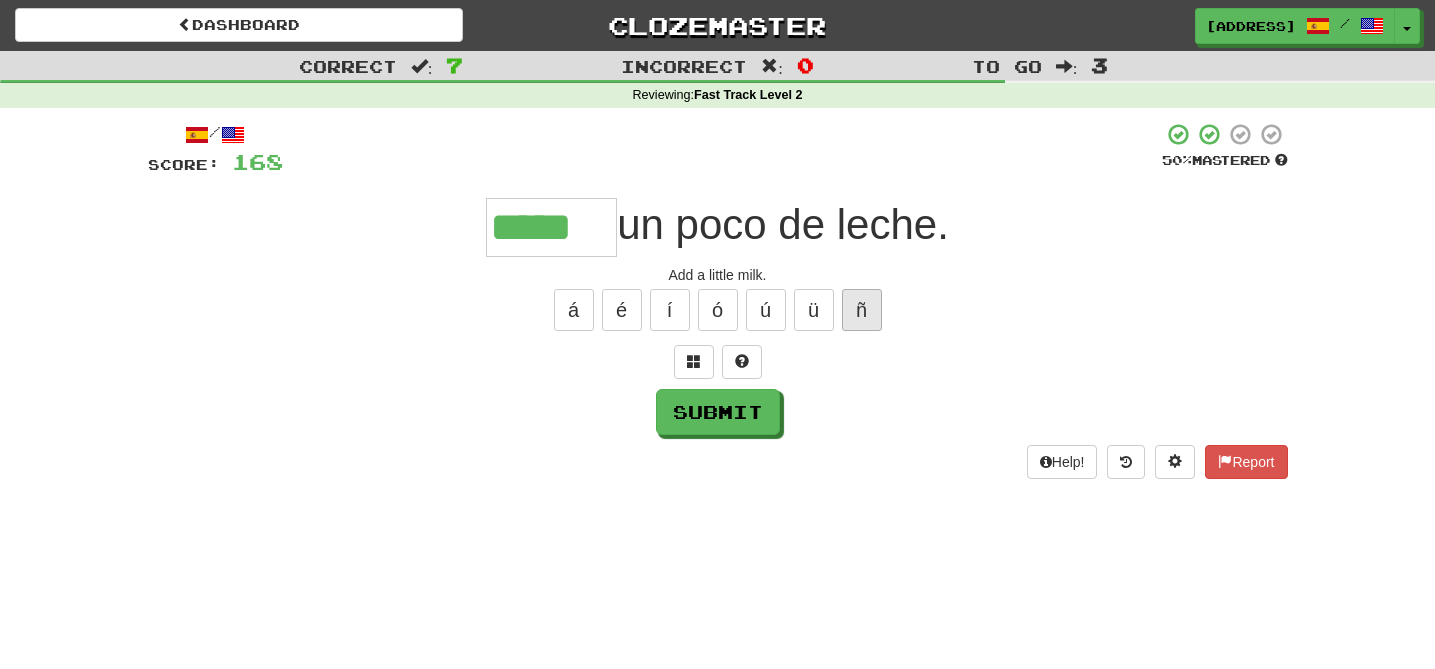 type on "*****" 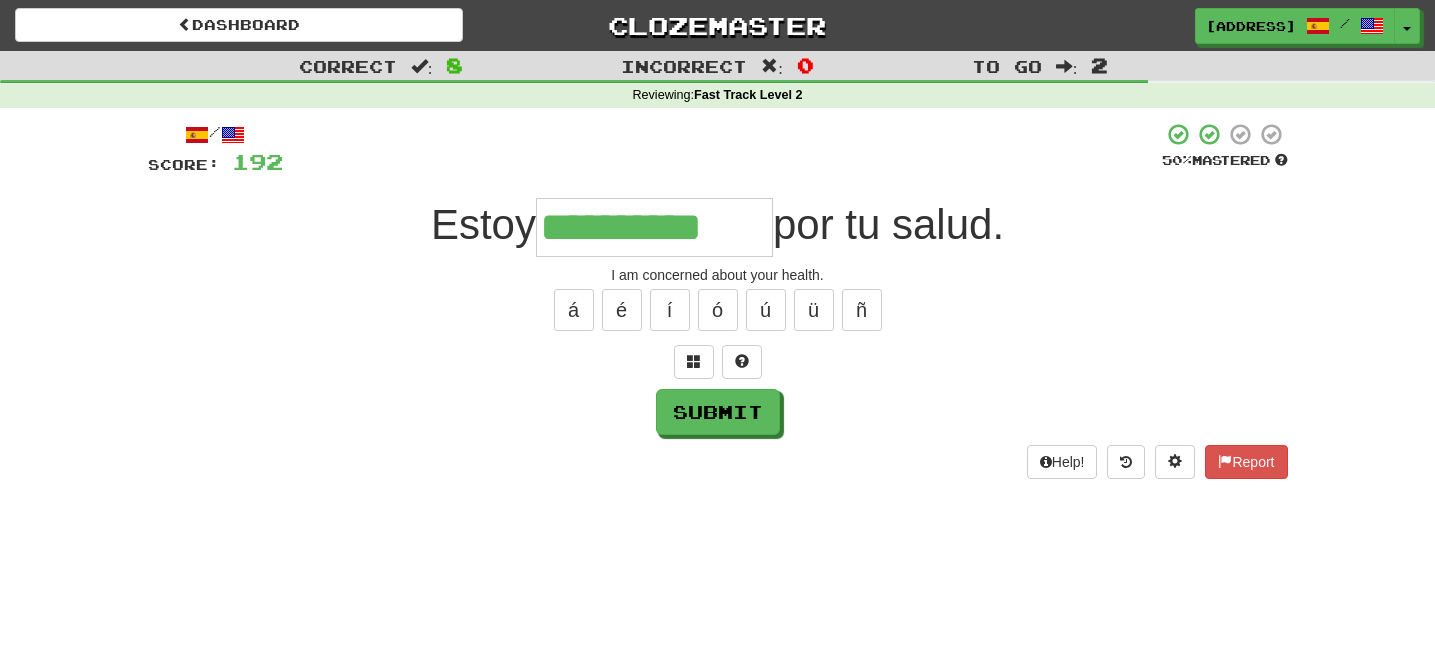 type on "**********" 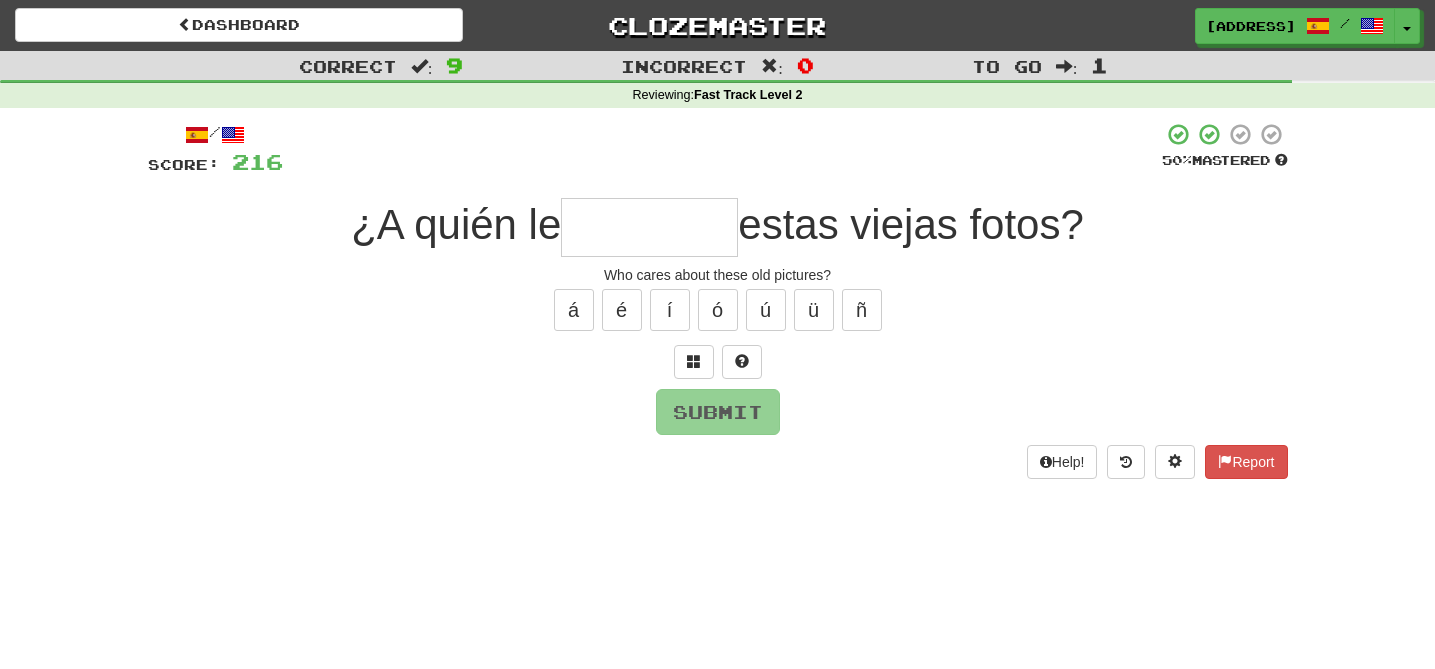 type on "*" 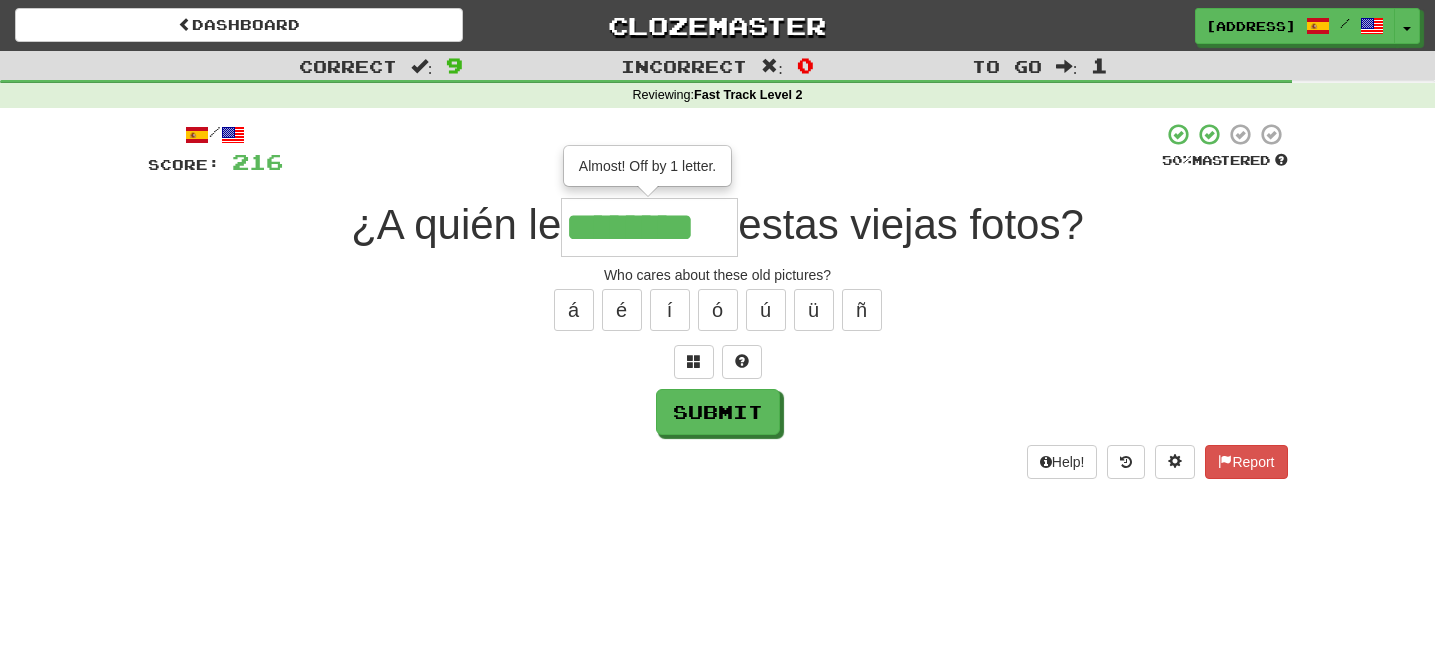 type on "********" 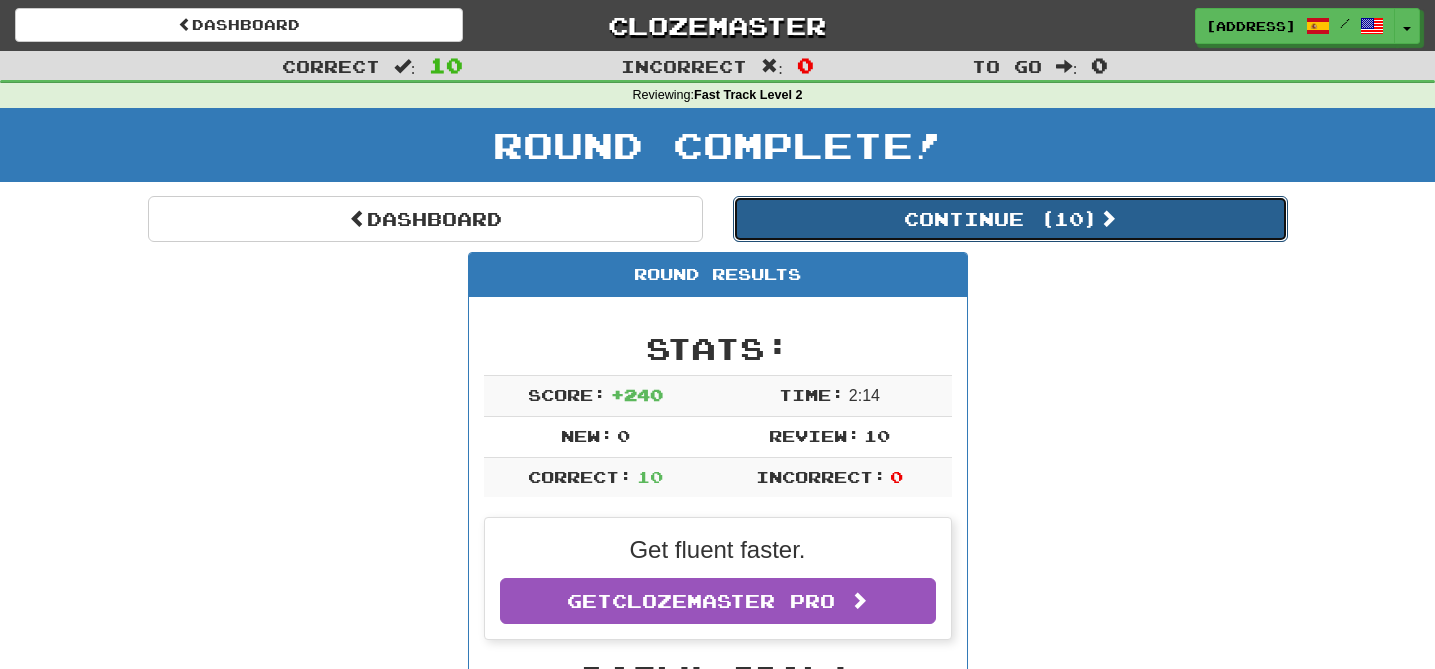 click on "Continue ( 10 )" at bounding box center (1010, 219) 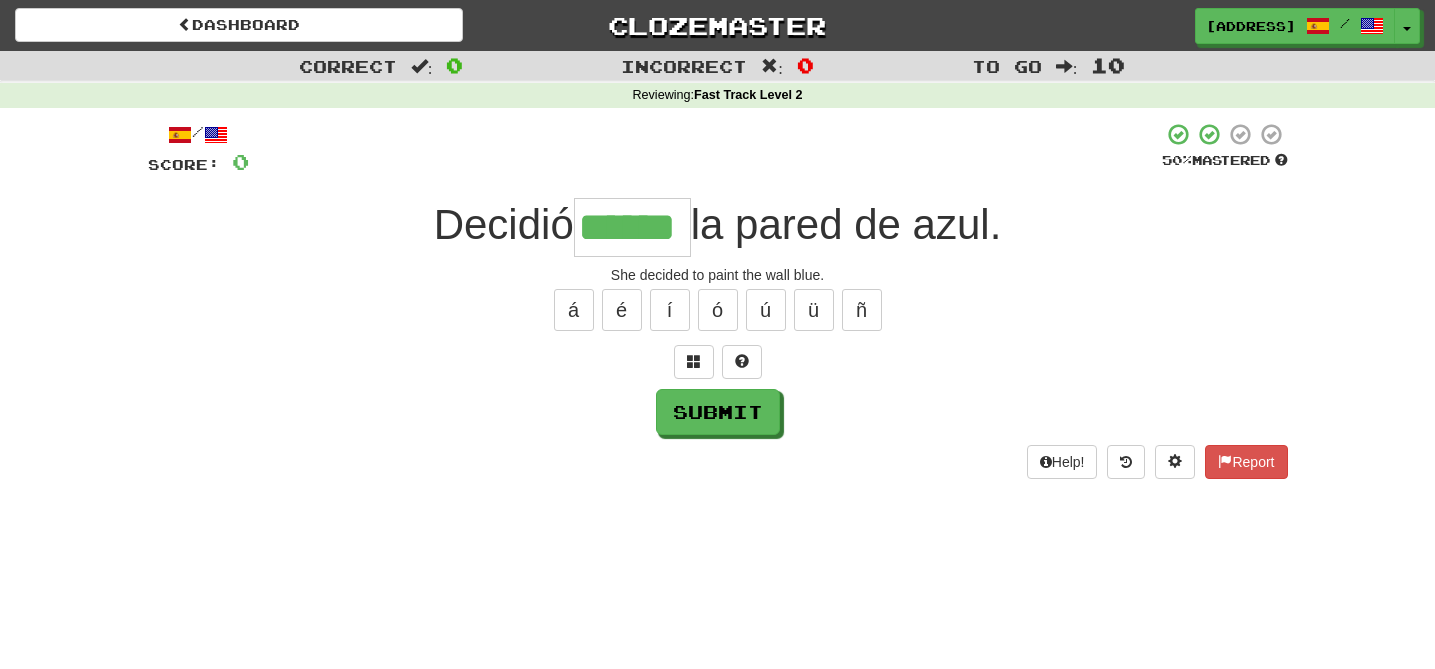type on "******" 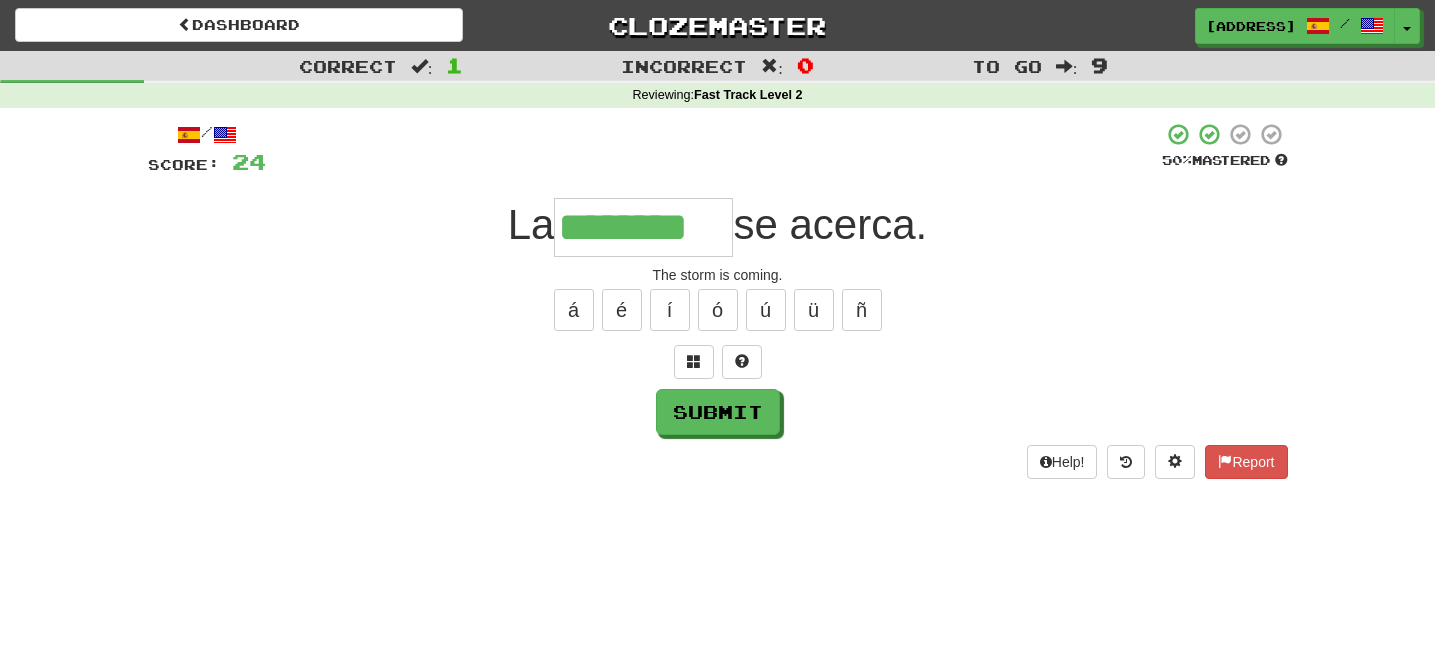 type on "********" 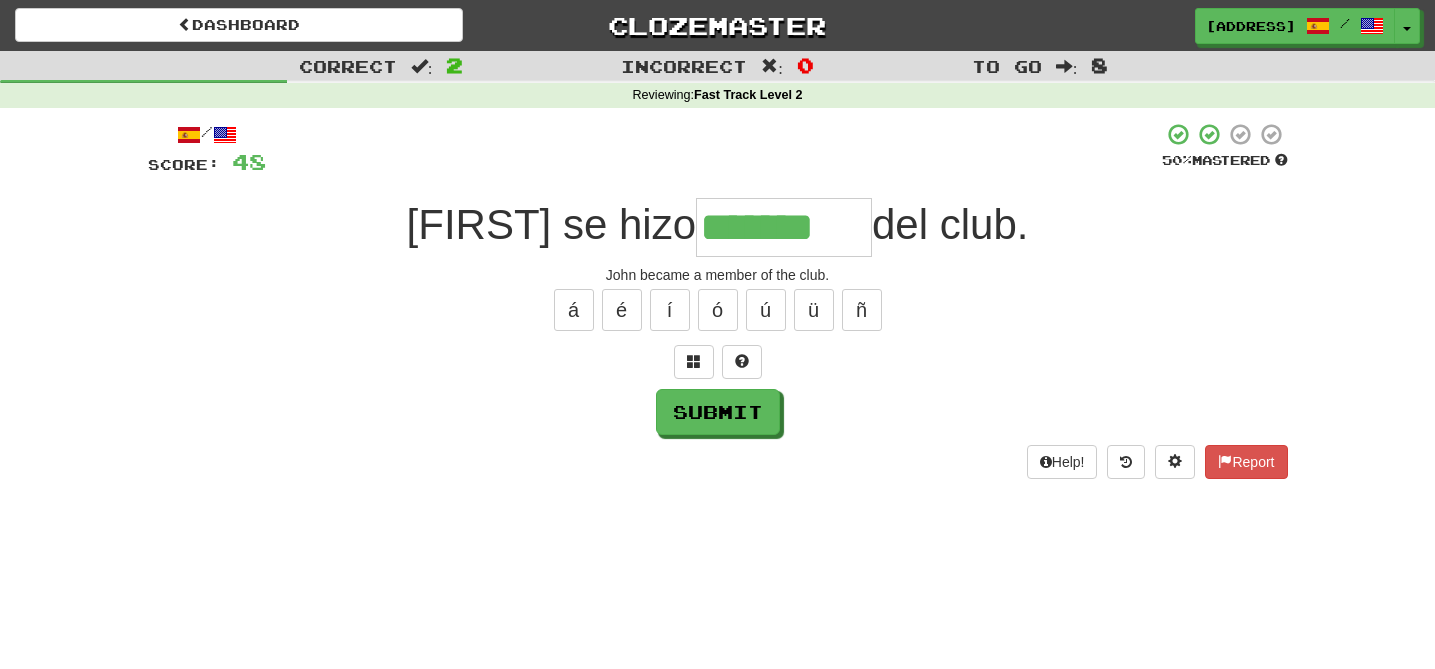 type on "*******" 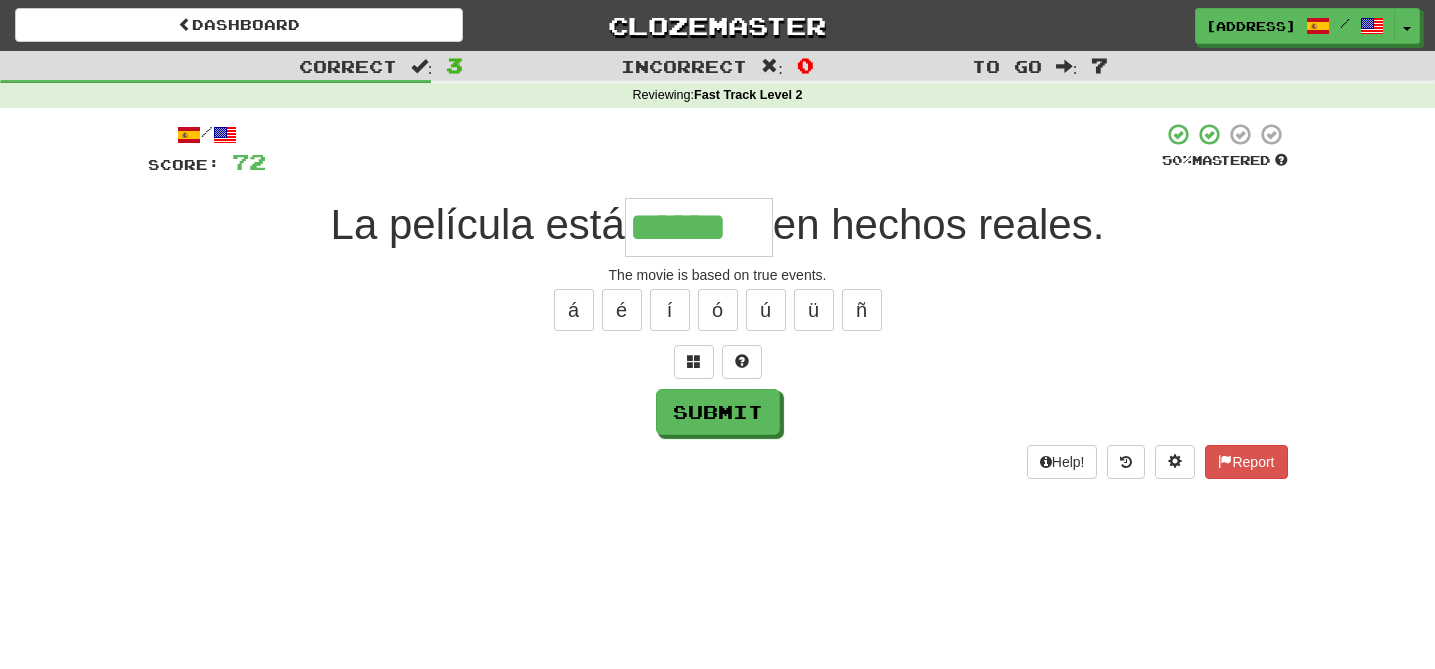 type on "******" 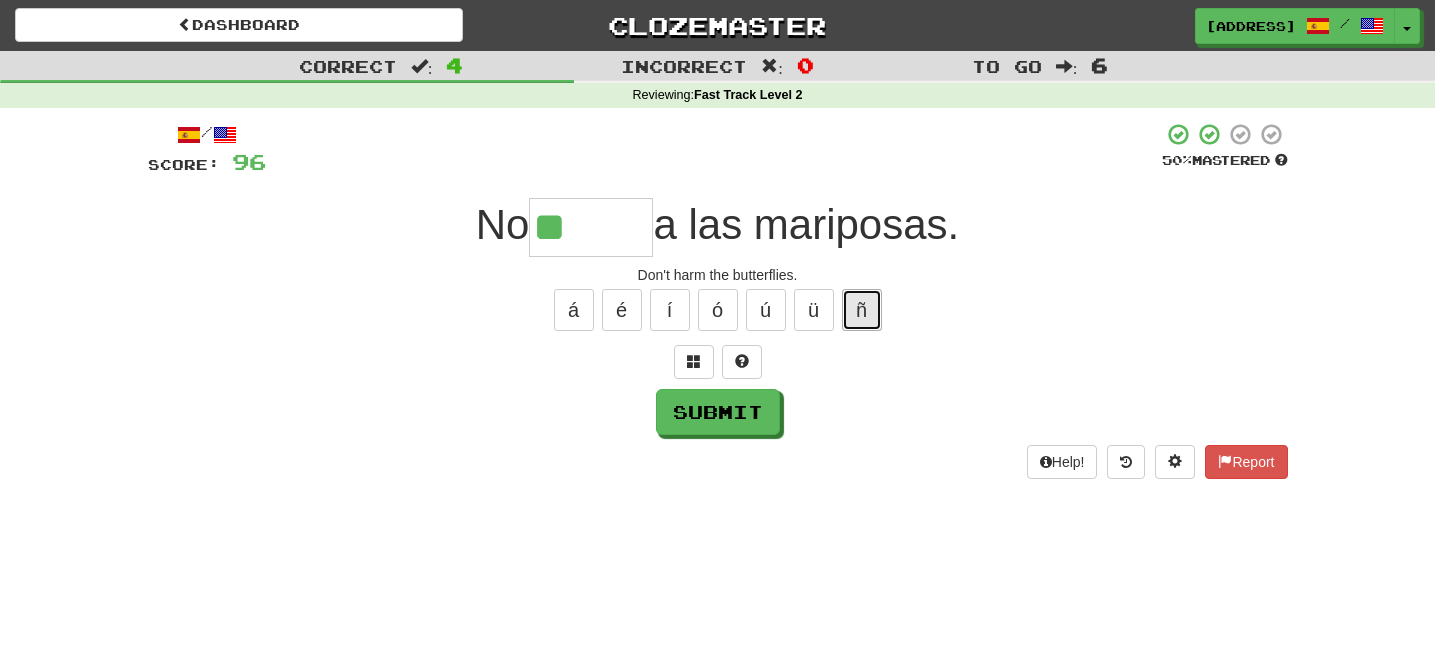 click on "ñ" at bounding box center (862, 310) 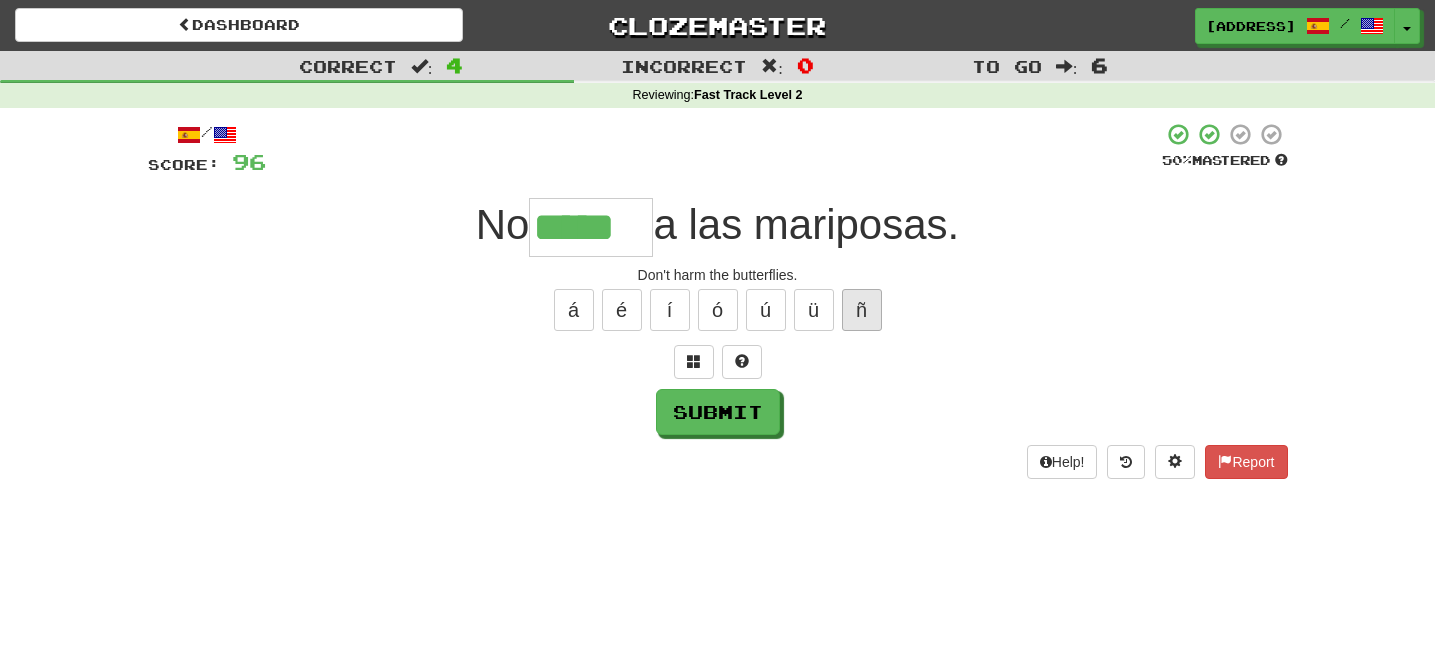 type on "*****" 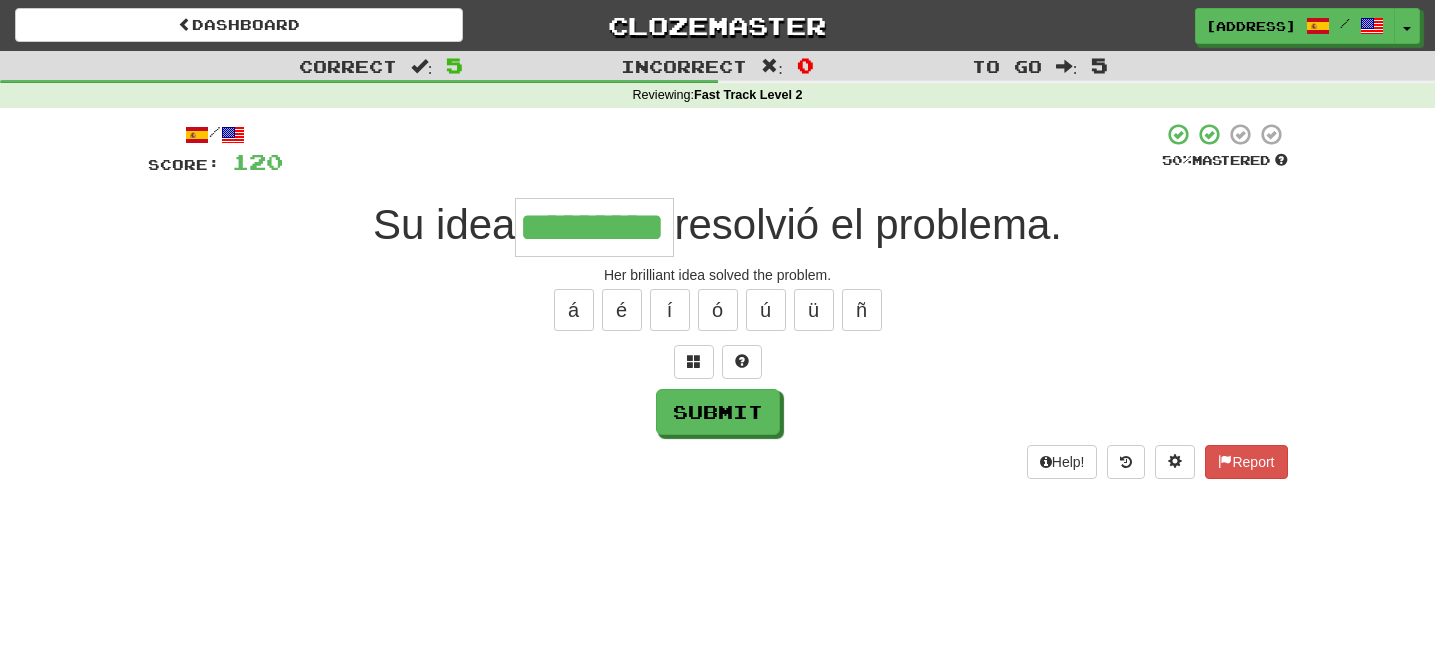type on "*********" 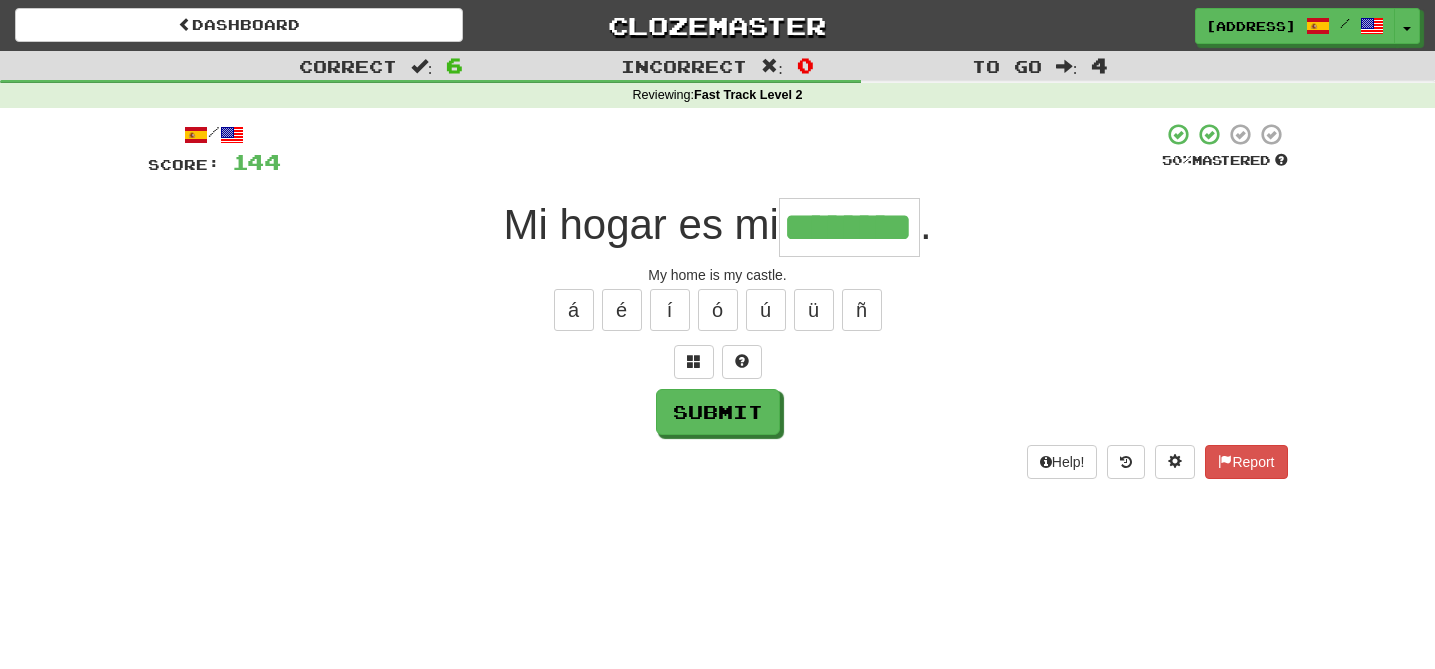 type on "********" 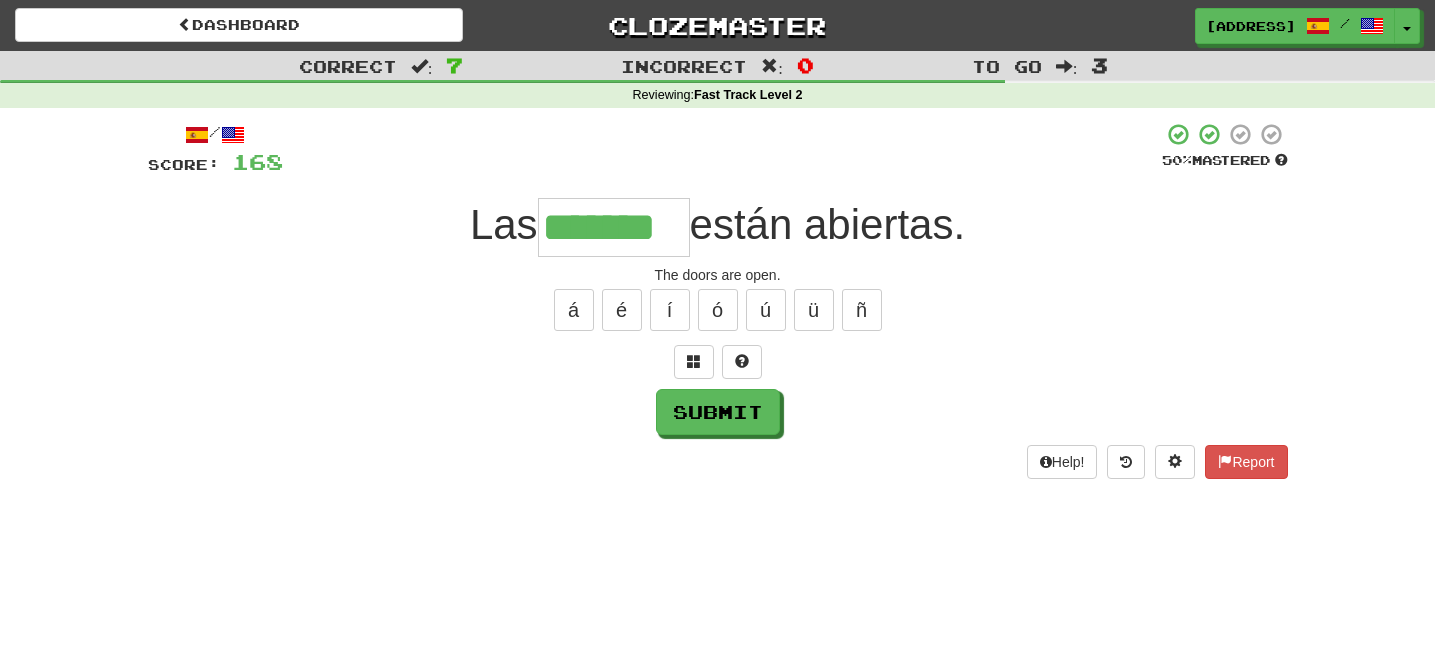 type on "*******" 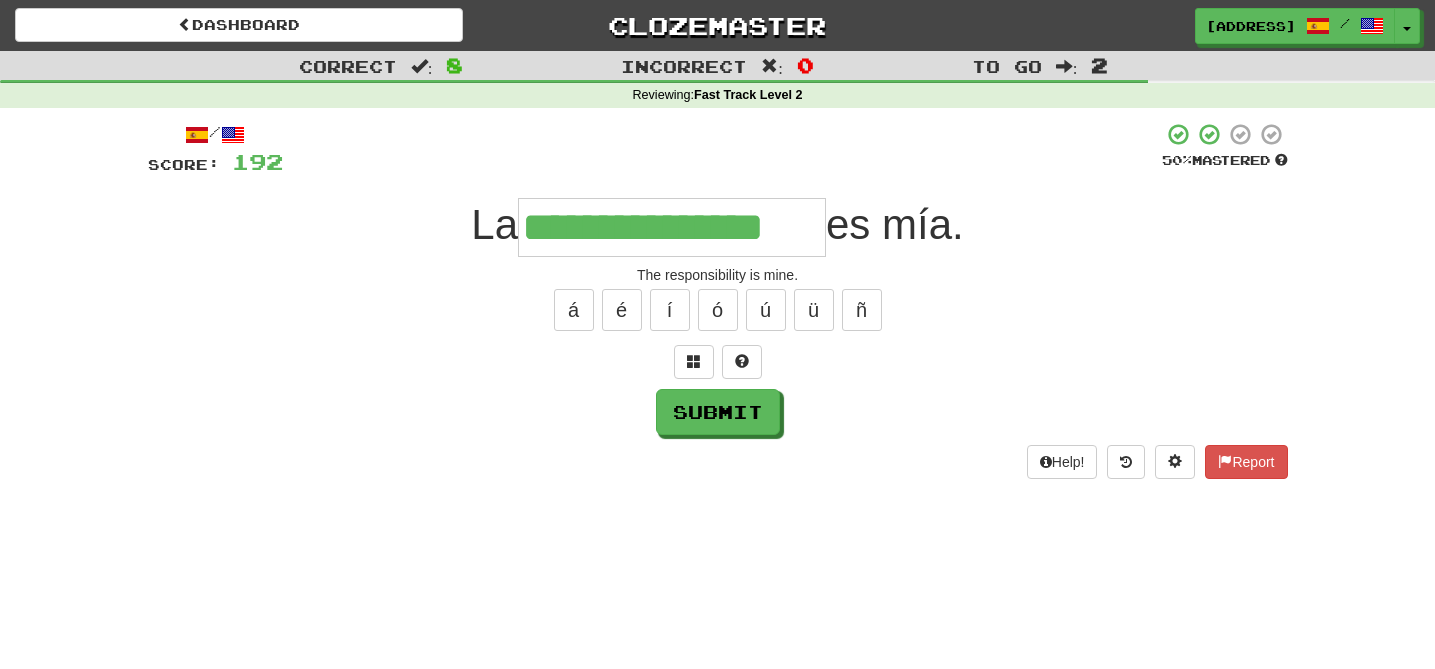 type on "**********" 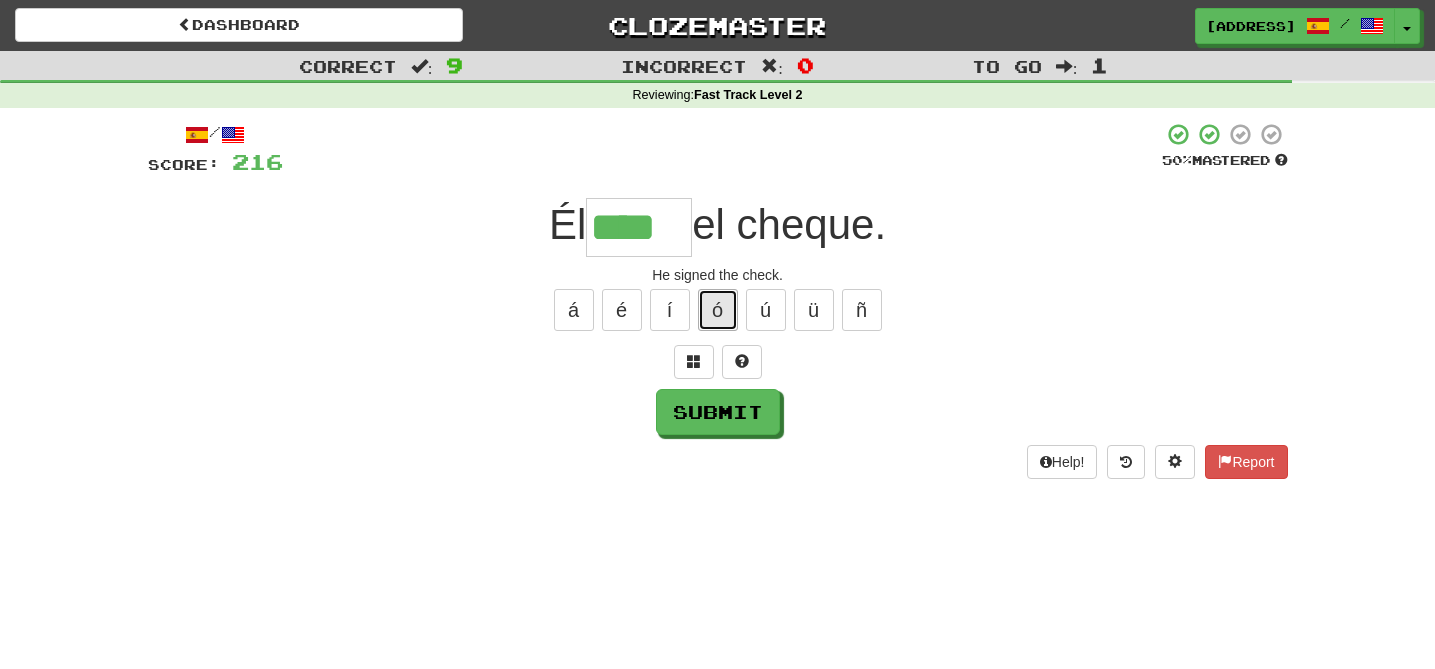 click on "ó" at bounding box center [718, 310] 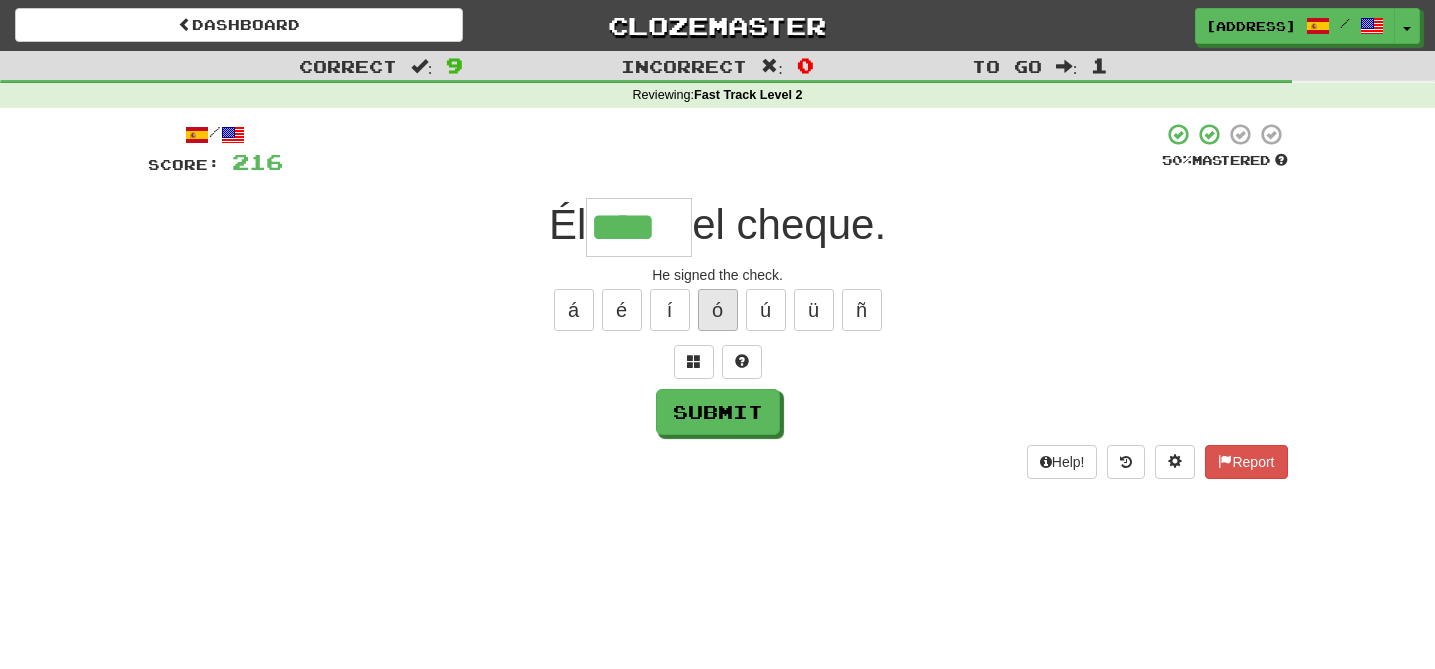 type on "*****" 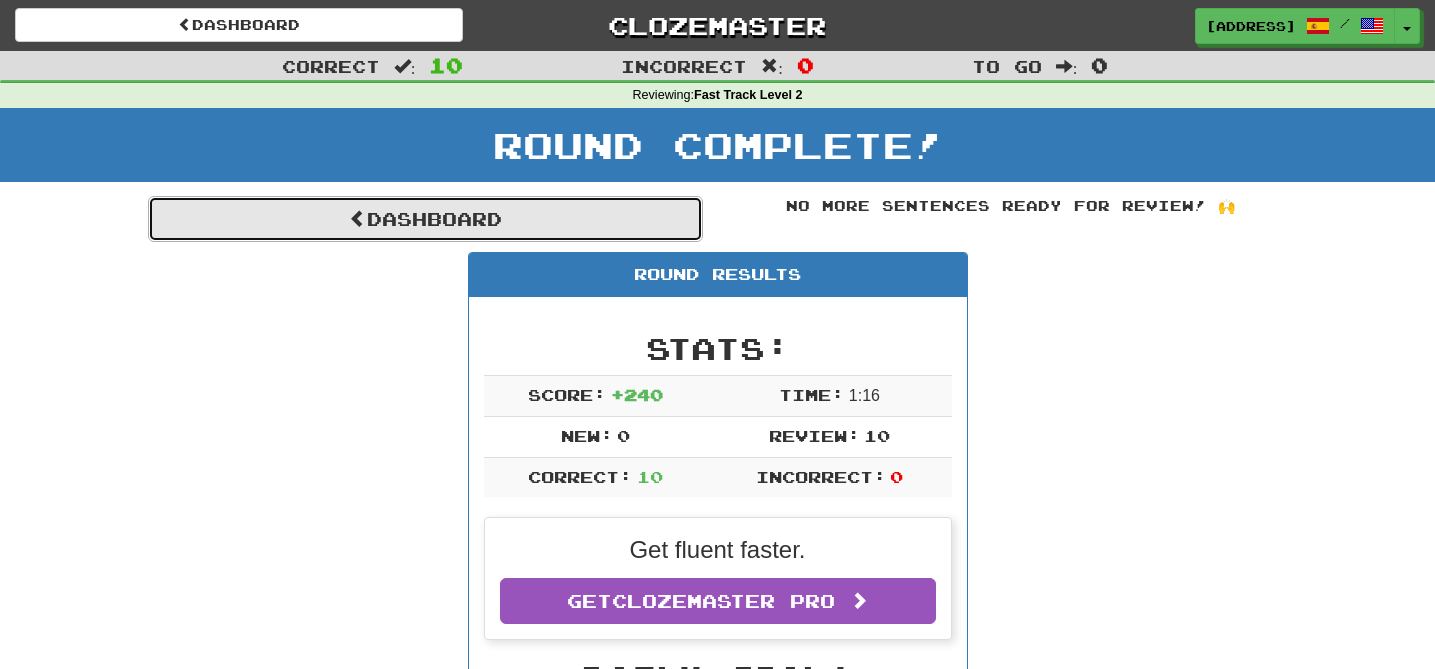 click on "Dashboard" at bounding box center (425, 219) 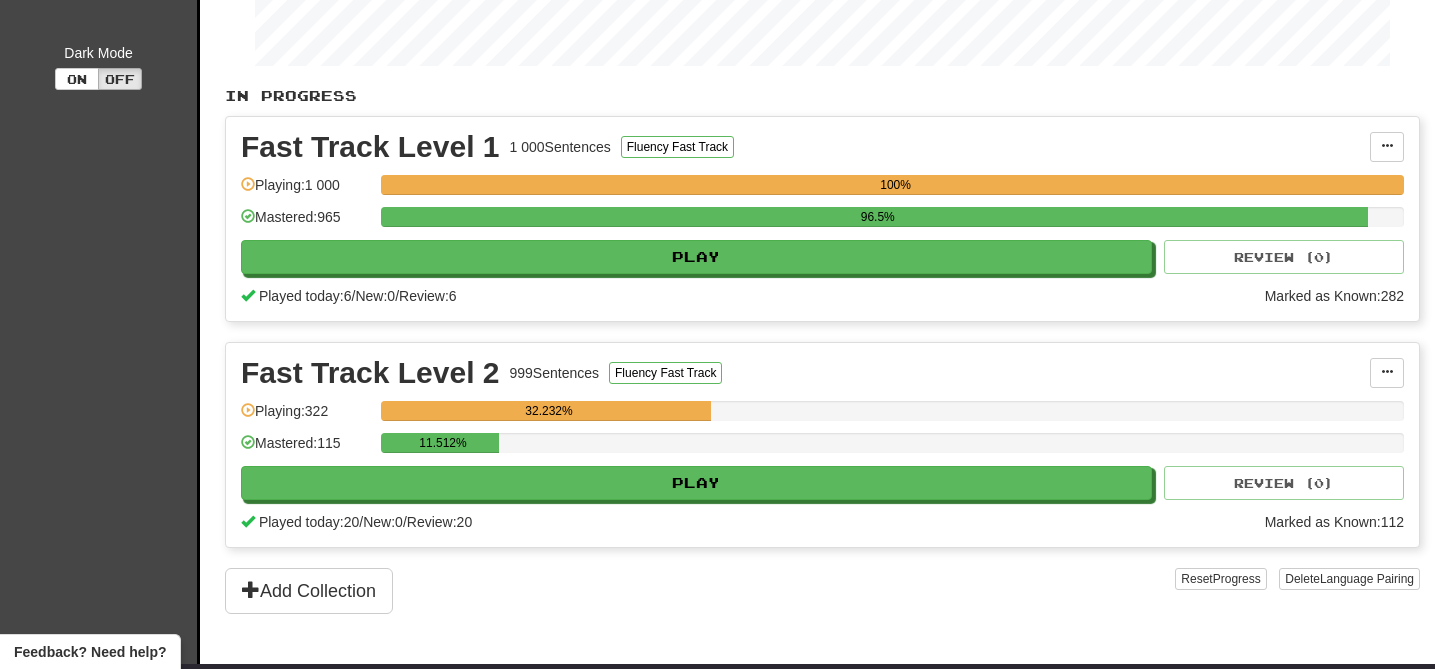 scroll, scrollTop: 347, scrollLeft: 0, axis: vertical 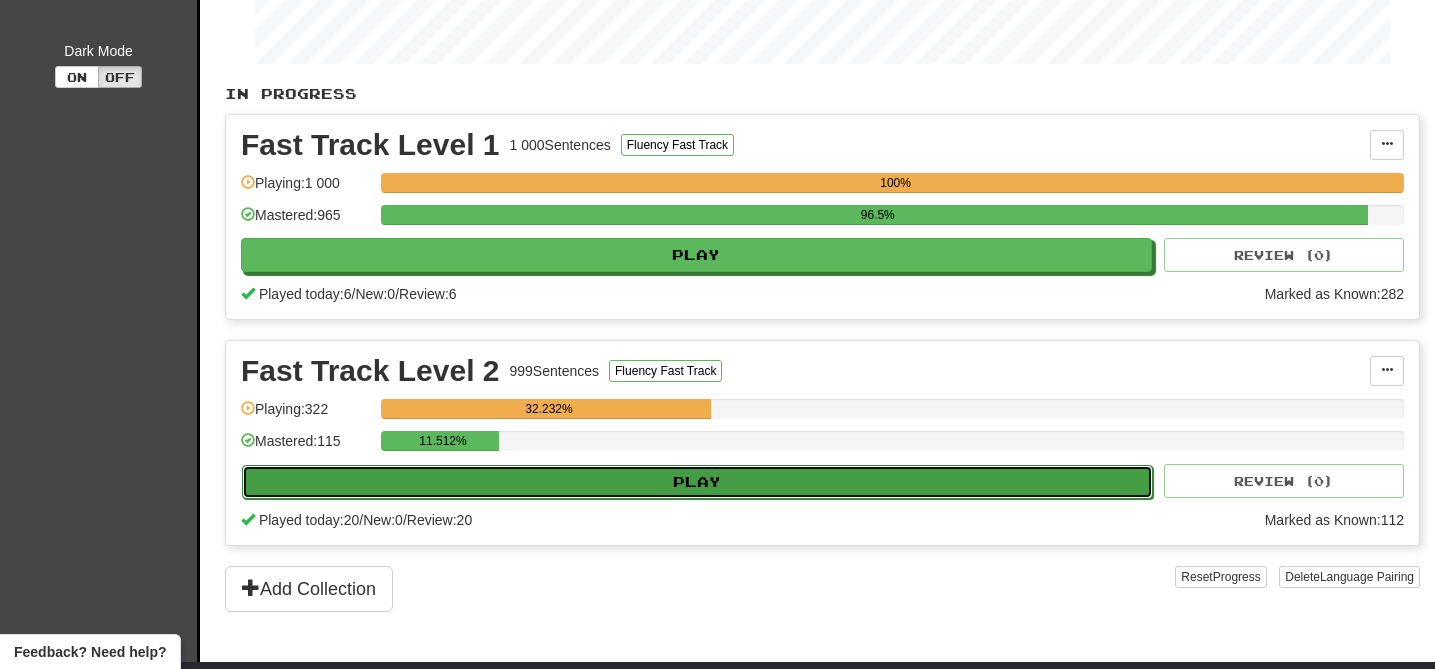click on "Play" at bounding box center [697, 482] 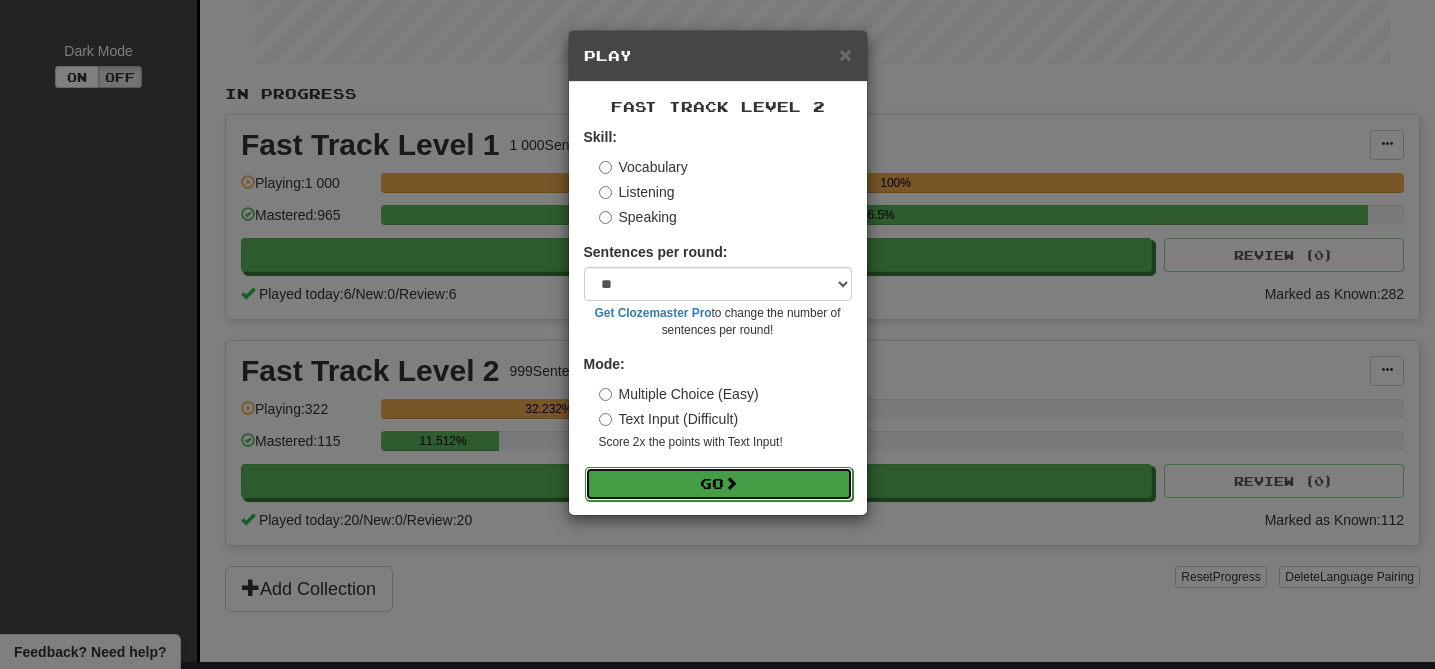 click on "Go" at bounding box center (719, 484) 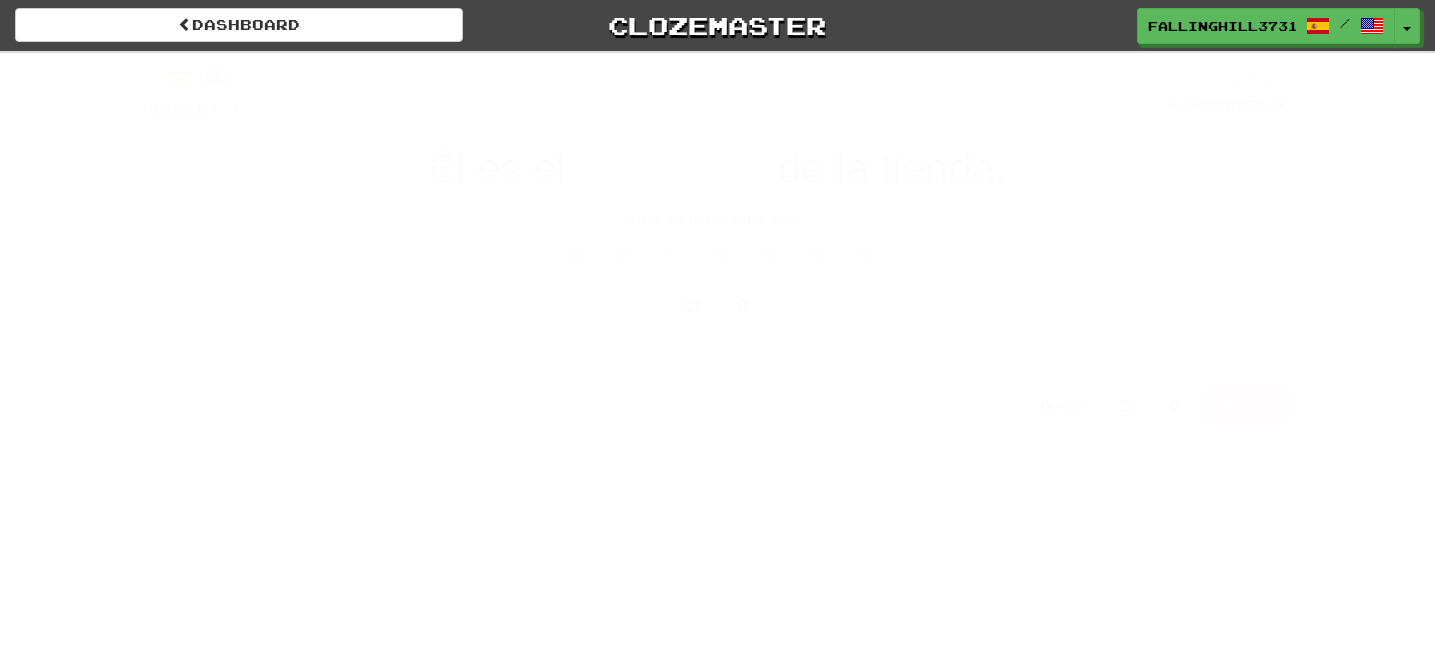 scroll, scrollTop: 0, scrollLeft: 0, axis: both 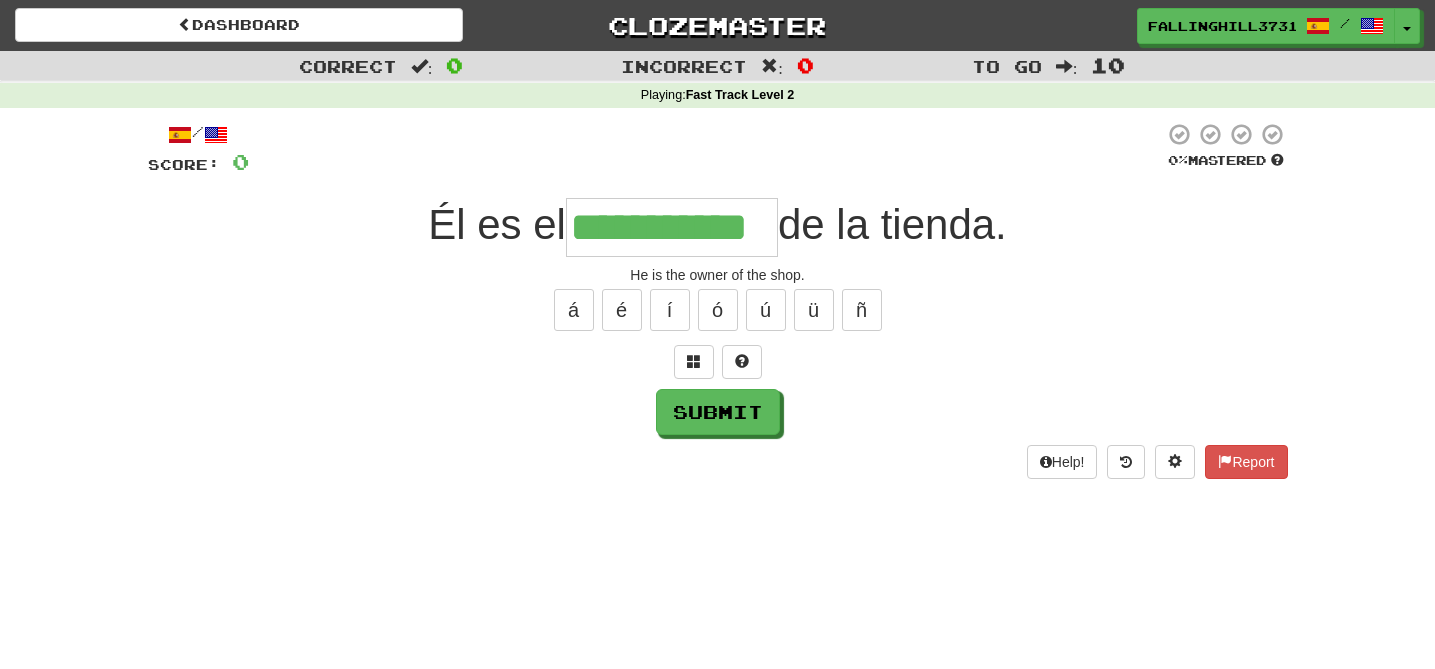 type on "**********" 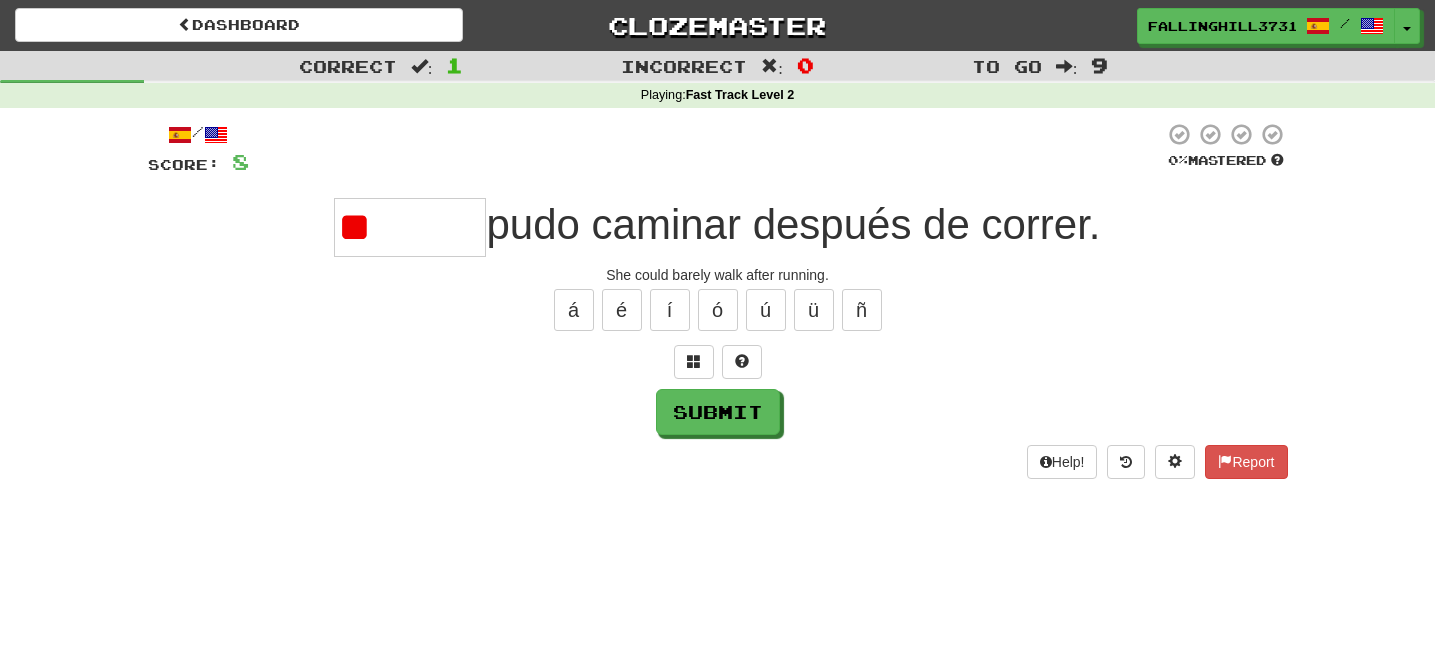 type on "*" 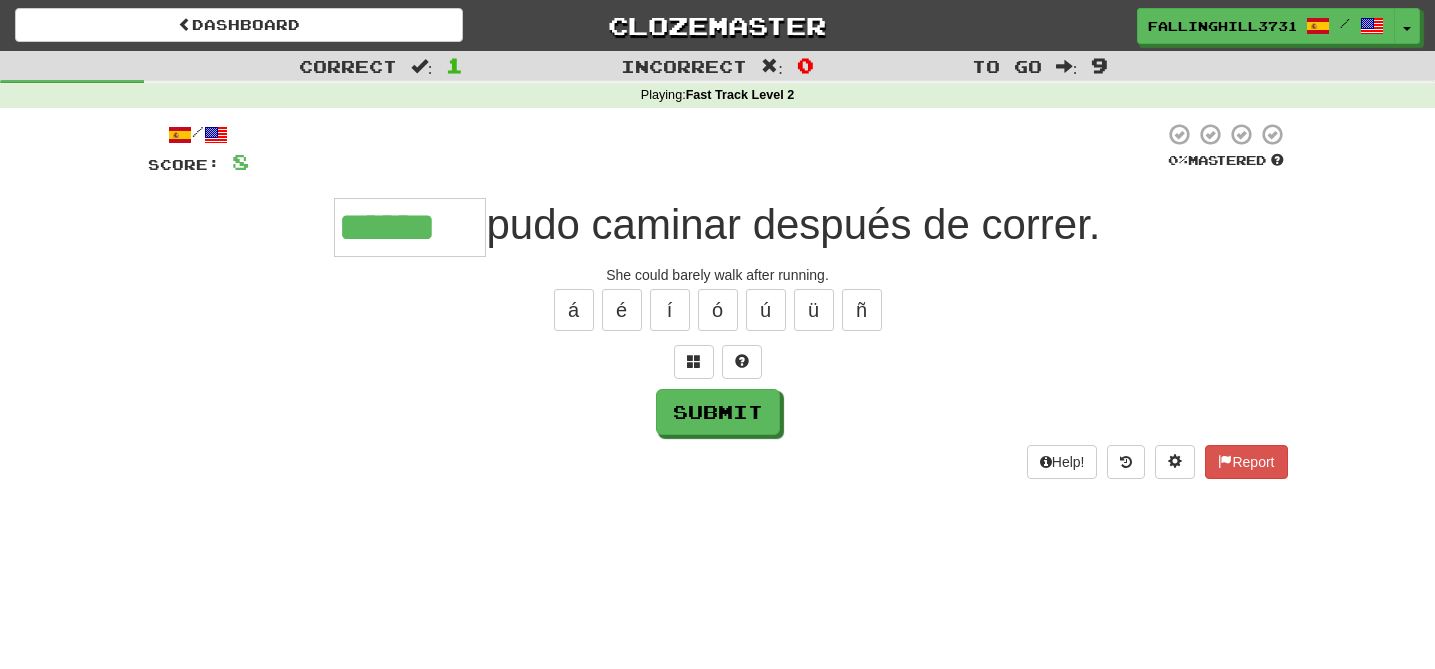 type on "******" 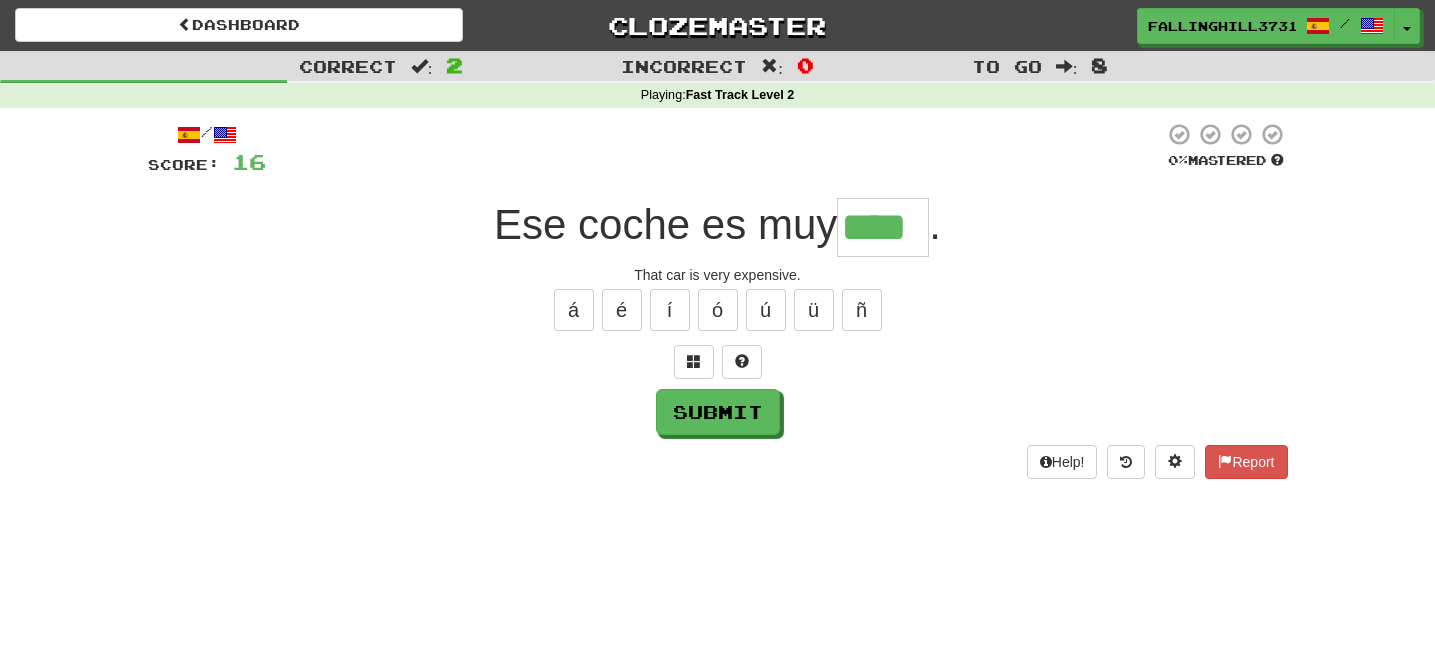 type on "****" 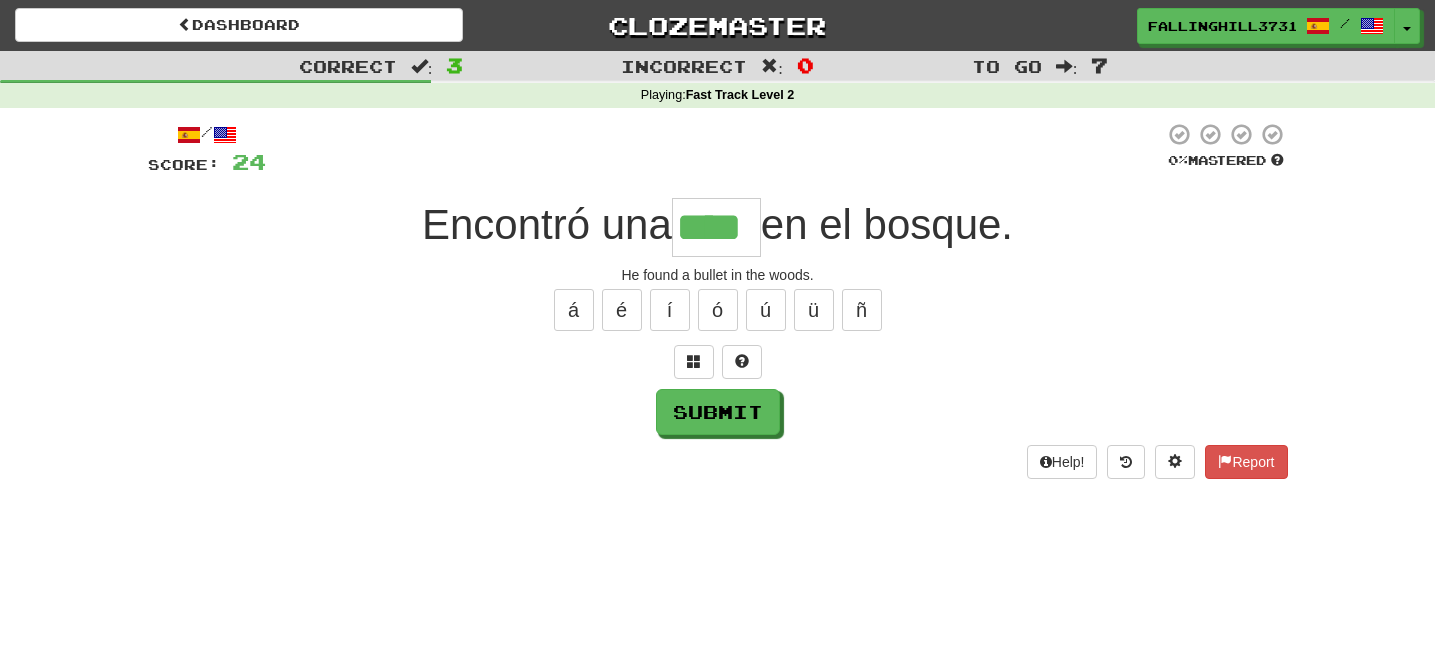 type on "****" 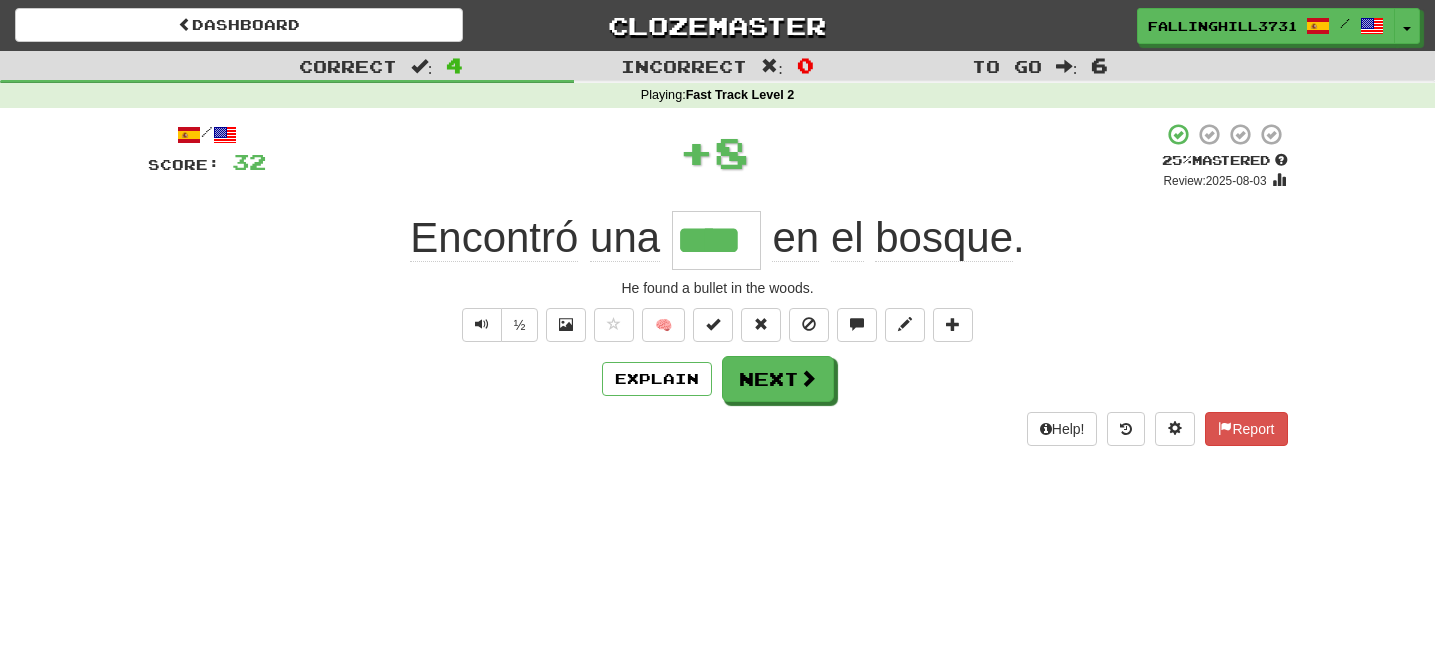 type 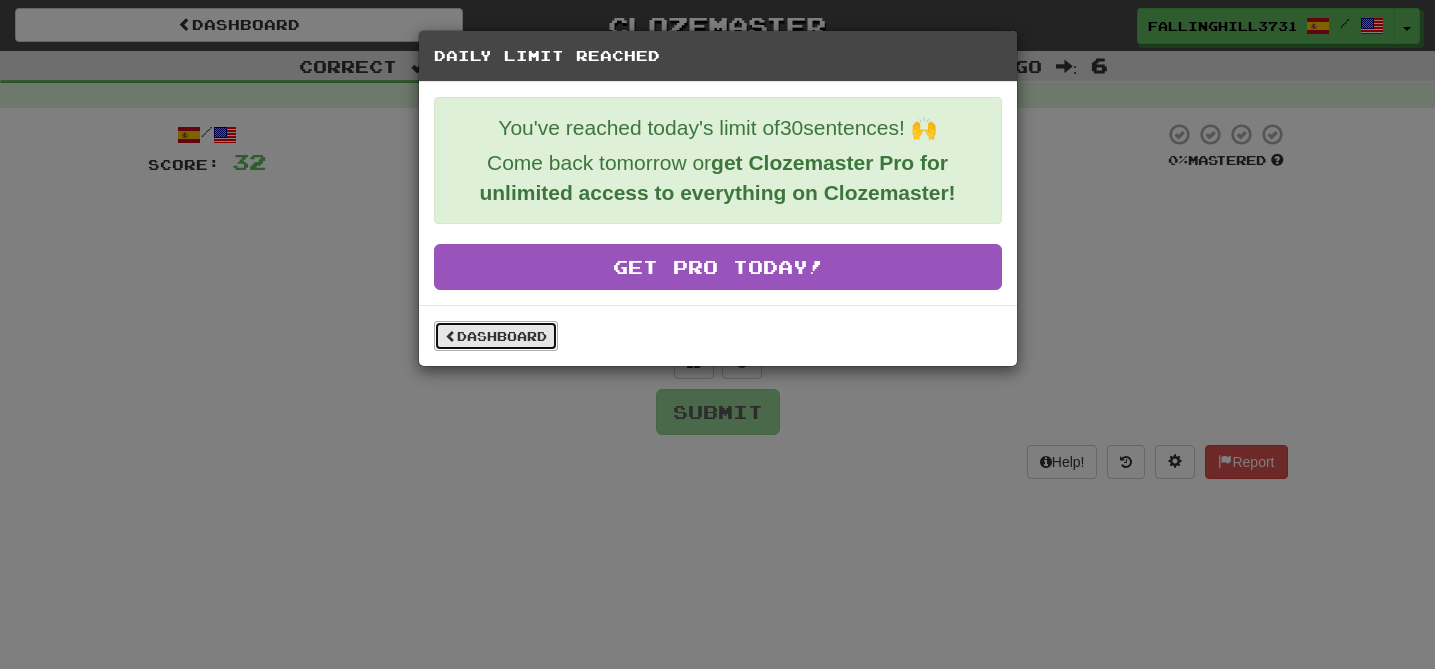 click on "Dashboard" at bounding box center (496, 336) 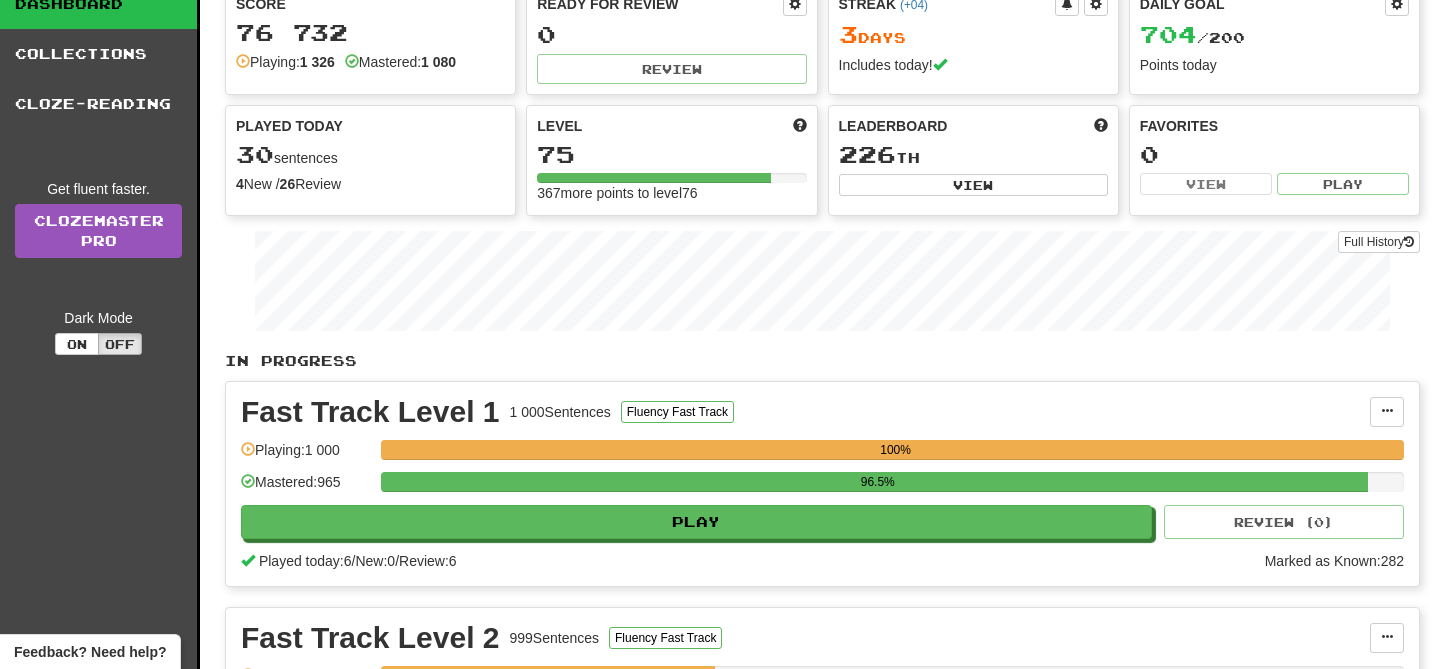 scroll, scrollTop: 0, scrollLeft: 0, axis: both 